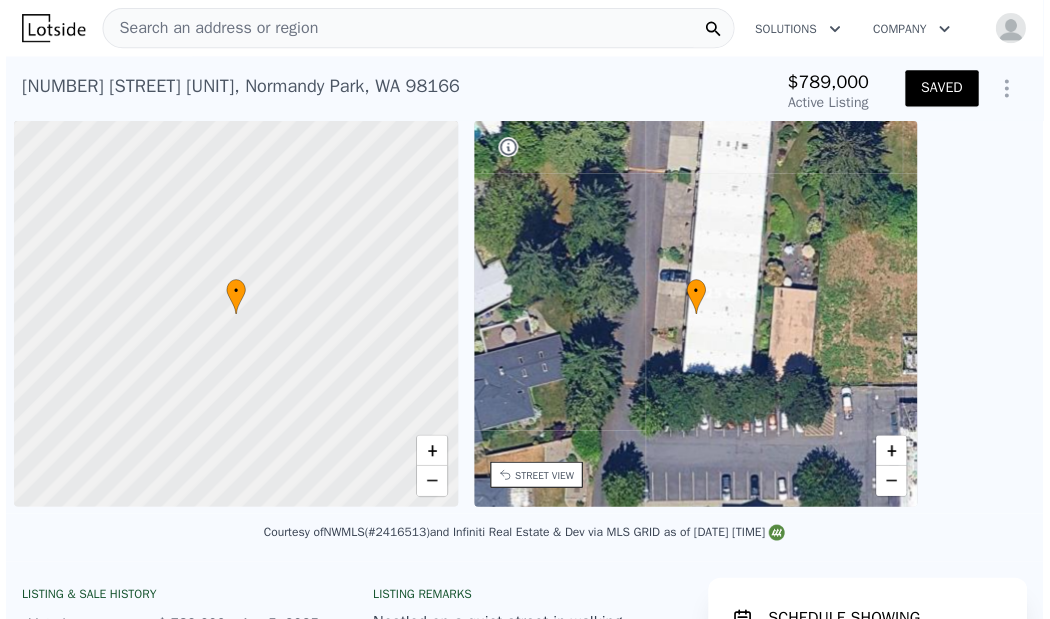 scroll, scrollTop: 0, scrollLeft: 0, axis: both 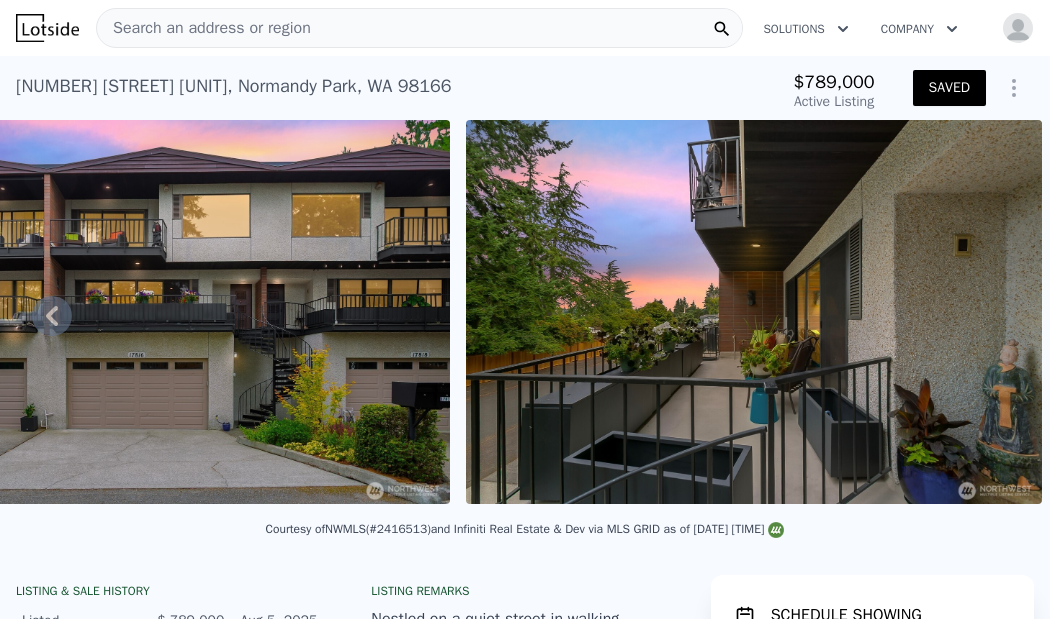click on "Search an address or region" at bounding box center (419, 28) 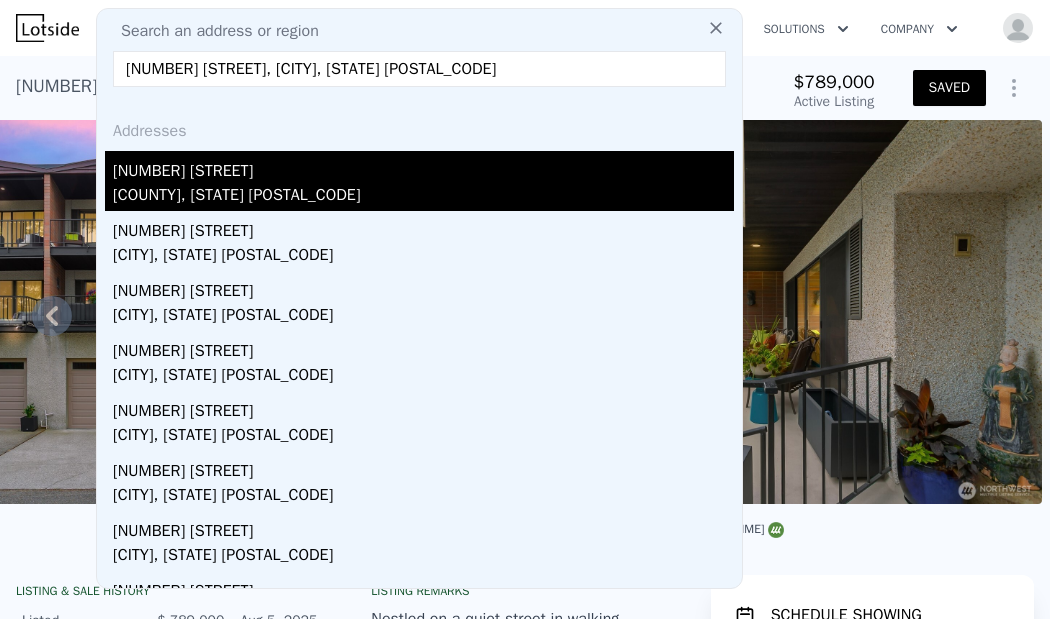 type on "7336 17th Avenue NW, Seattle, WA 98117" 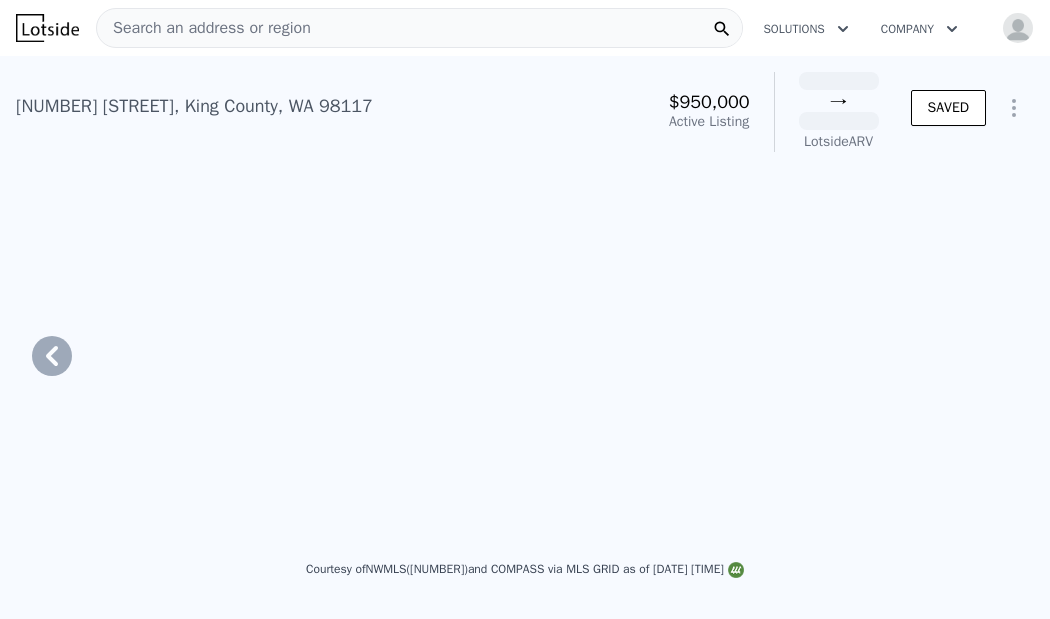 scroll, scrollTop: 0, scrollLeft: 16931, axis: horizontal 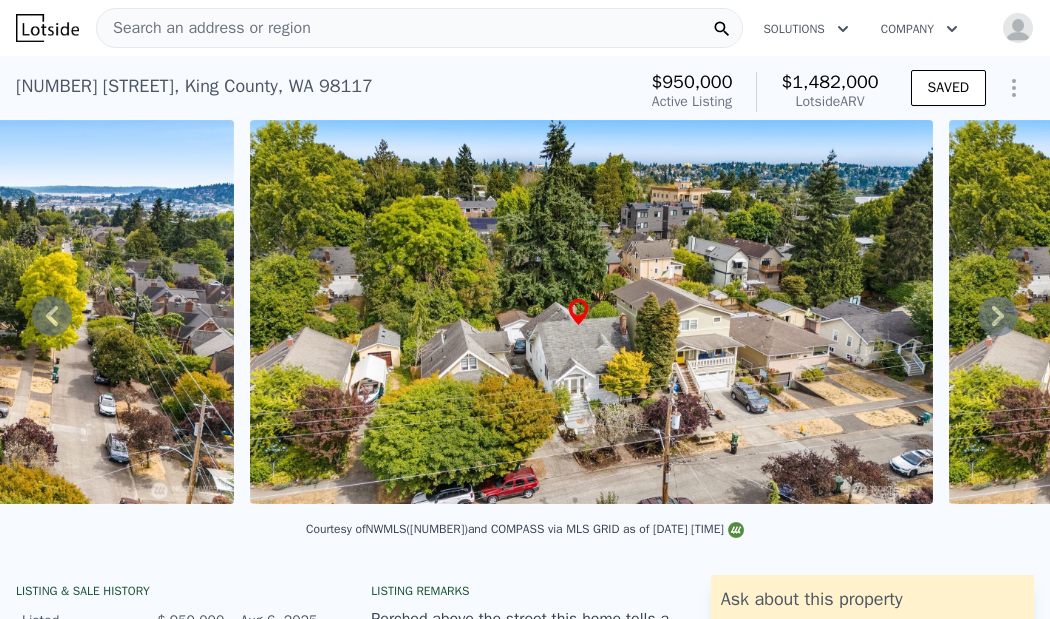 click on "Search an address or region Solutions Company Open main menu Open user menu" at bounding box center [525, 28] 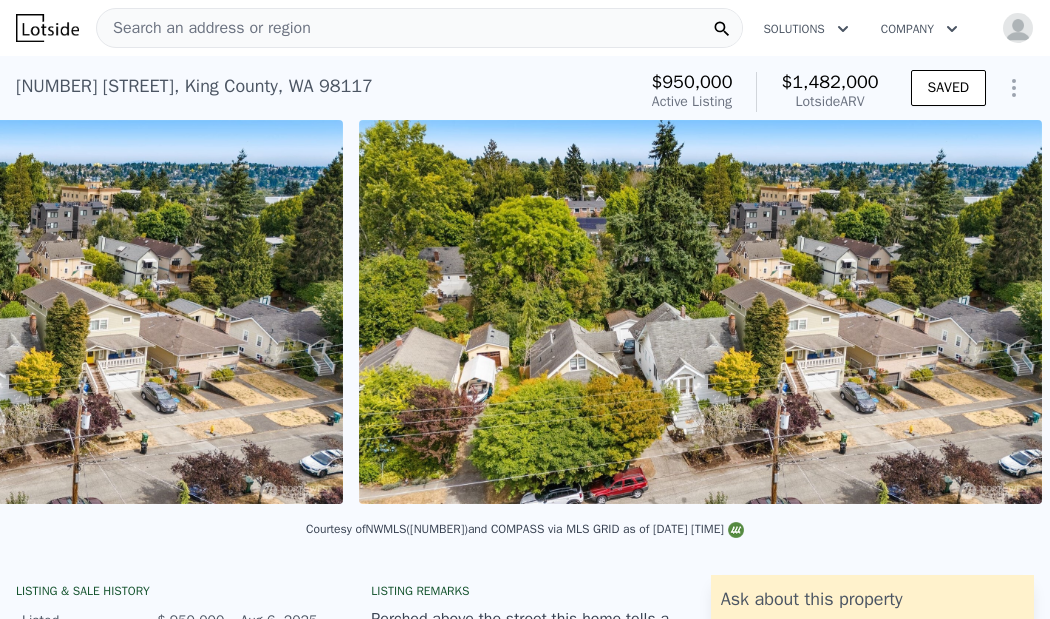 scroll, scrollTop: 0, scrollLeft: 17521, axis: horizontal 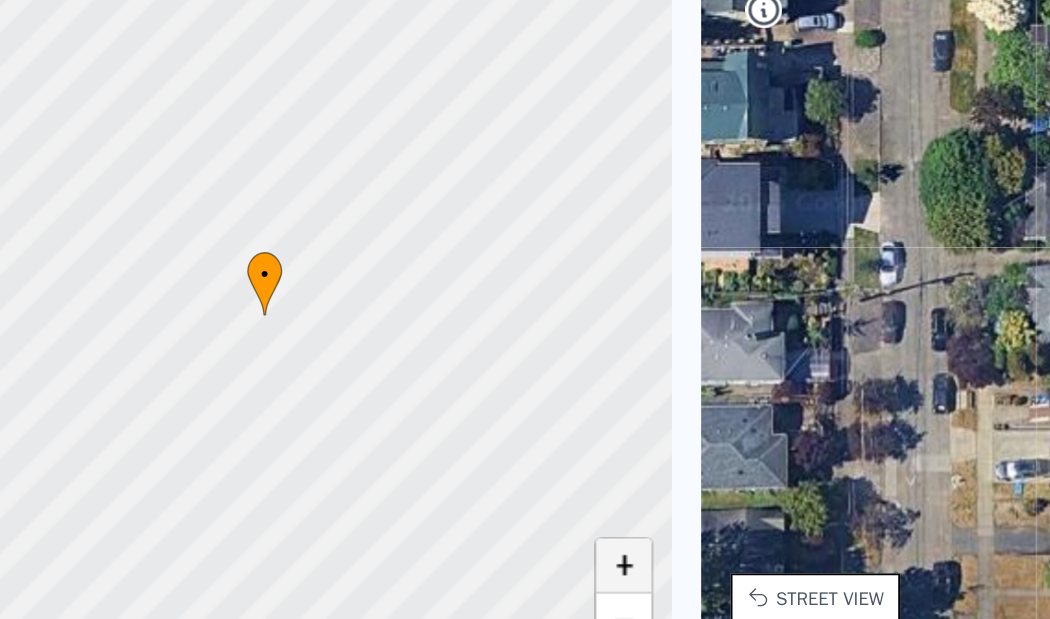 click on "+" at bounding box center (416, 448) 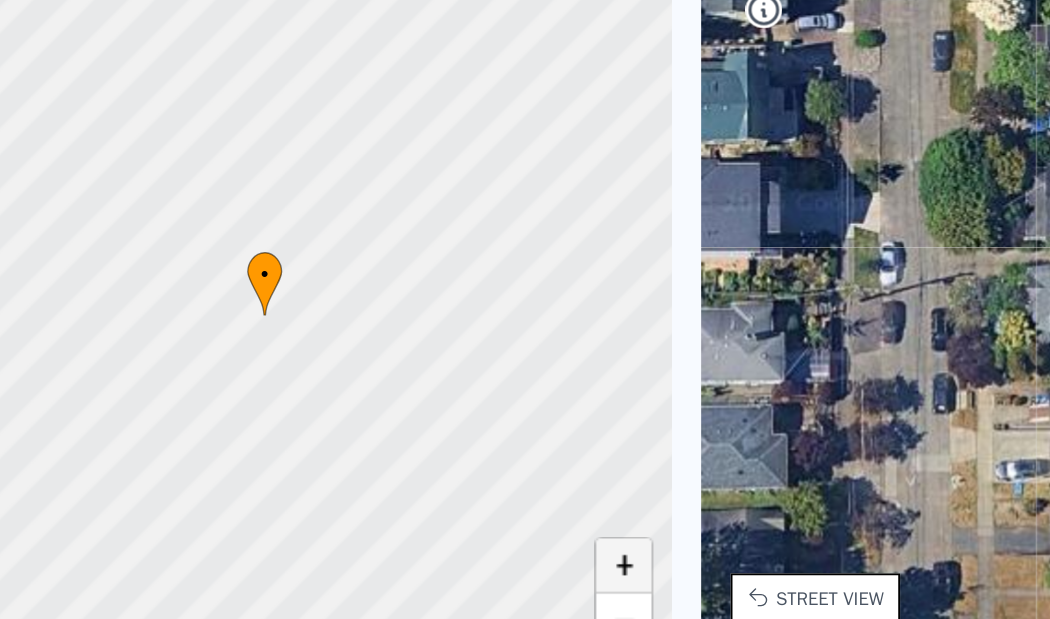 click on "+" at bounding box center (416, 448) 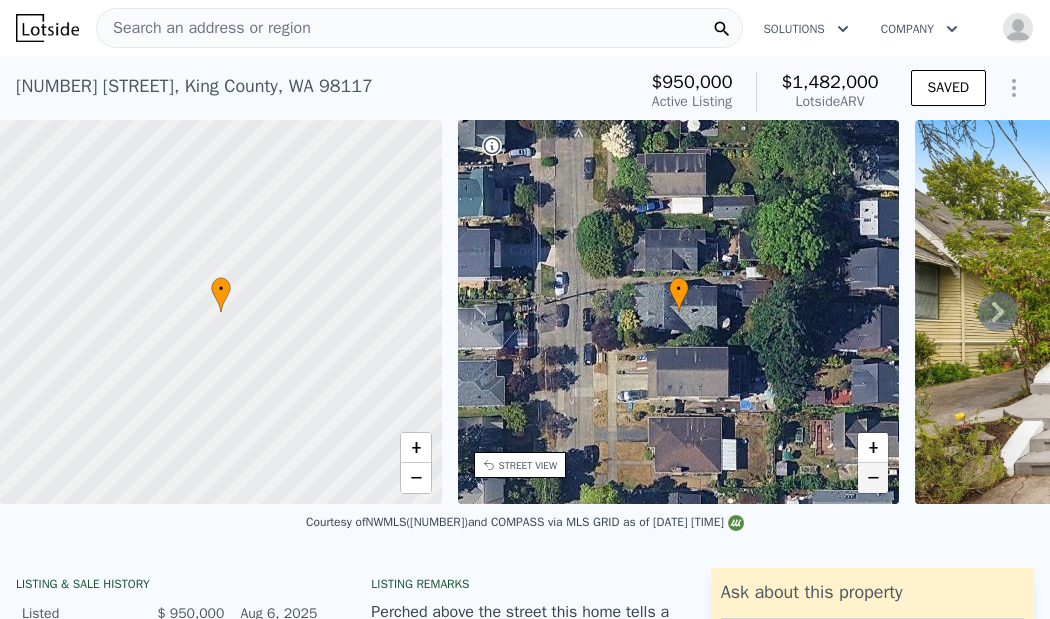 click on "−" at bounding box center [873, 478] 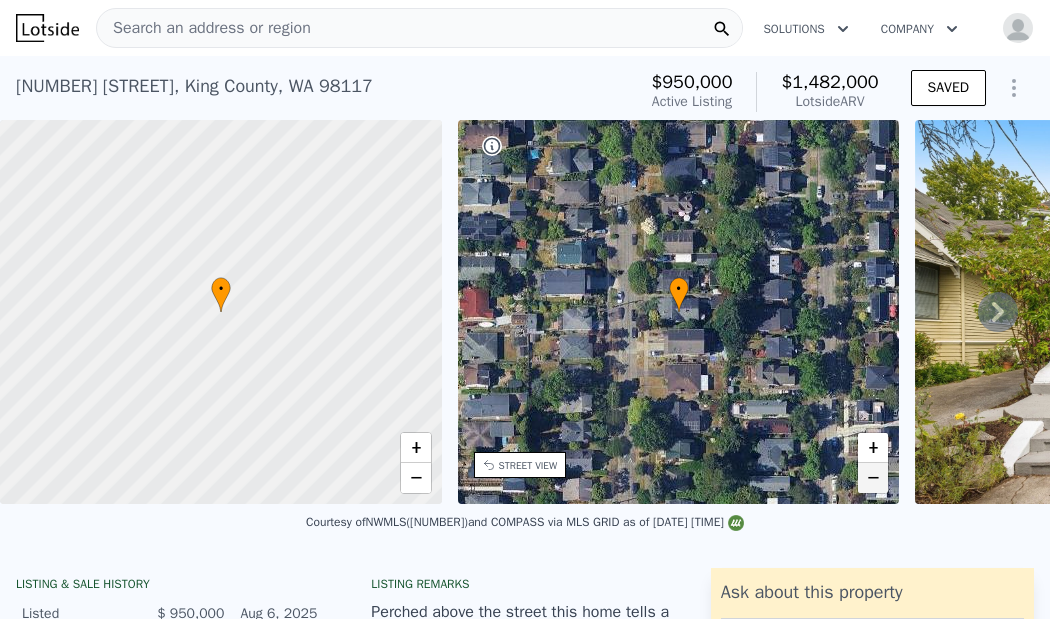 click on "−" at bounding box center [873, 478] 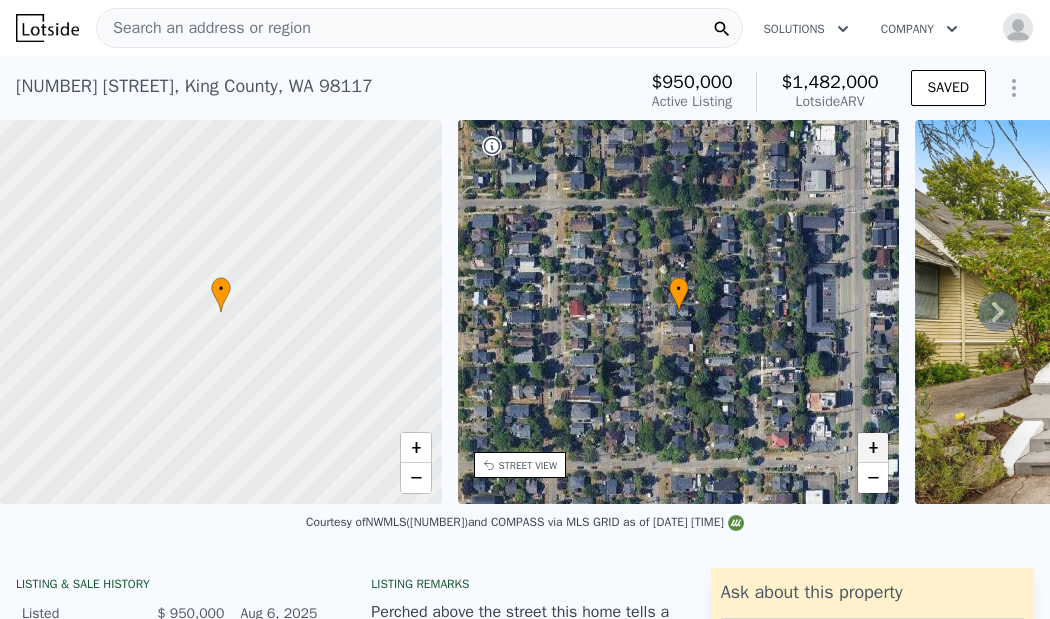 click on "+" at bounding box center [873, 448] 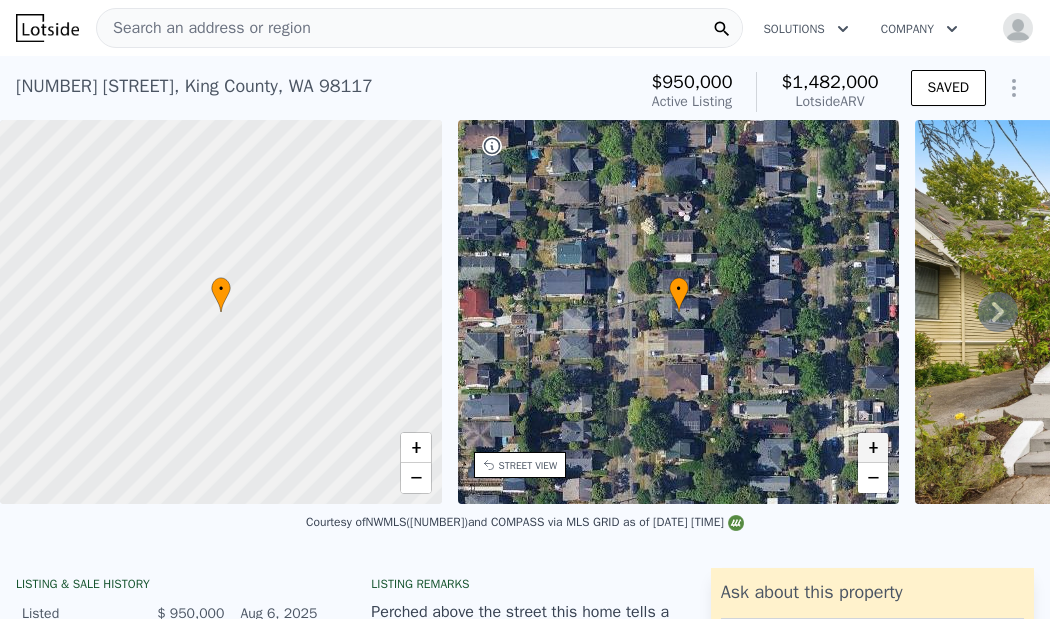 click on "+" at bounding box center [873, 448] 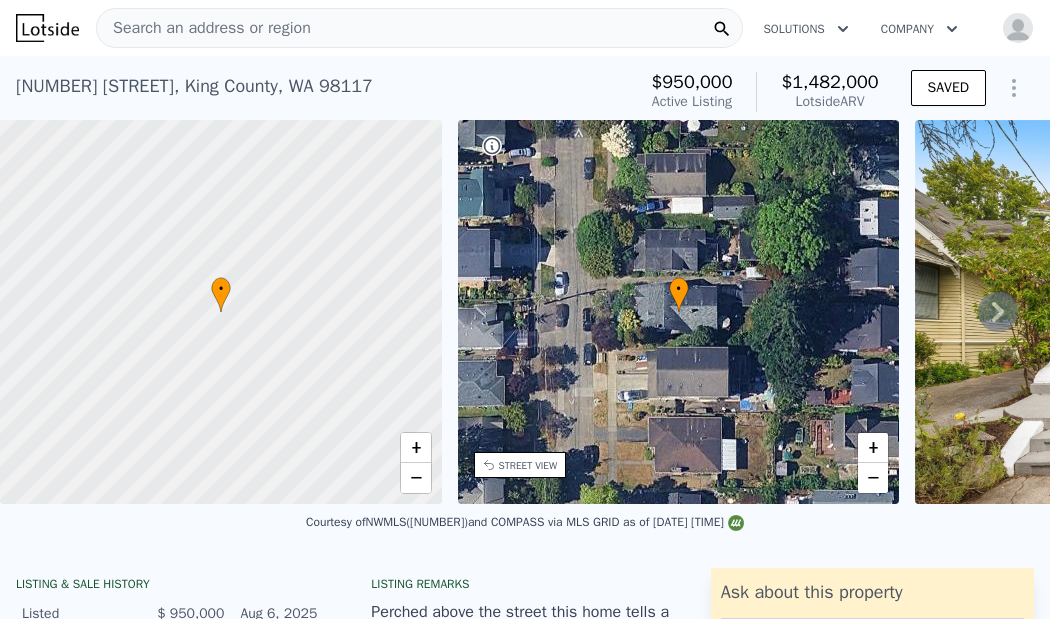 click on "7336 17th Ave NW ,   King County ,   WA   98117" at bounding box center [194, 86] 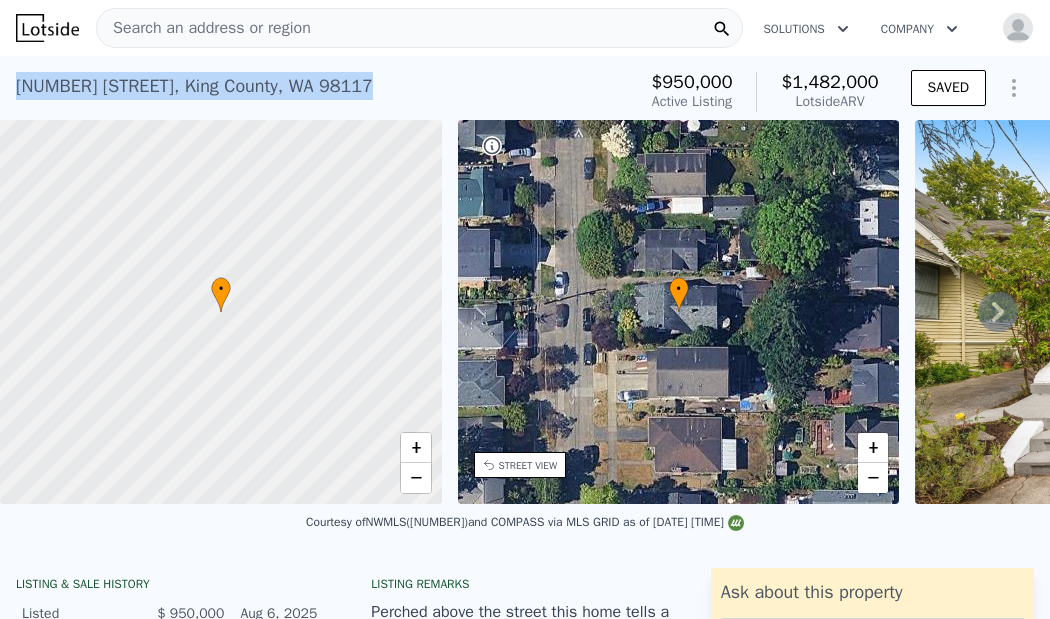 click on "7336 17th Ave NW ,   King County ,   WA   98117" at bounding box center [194, 86] 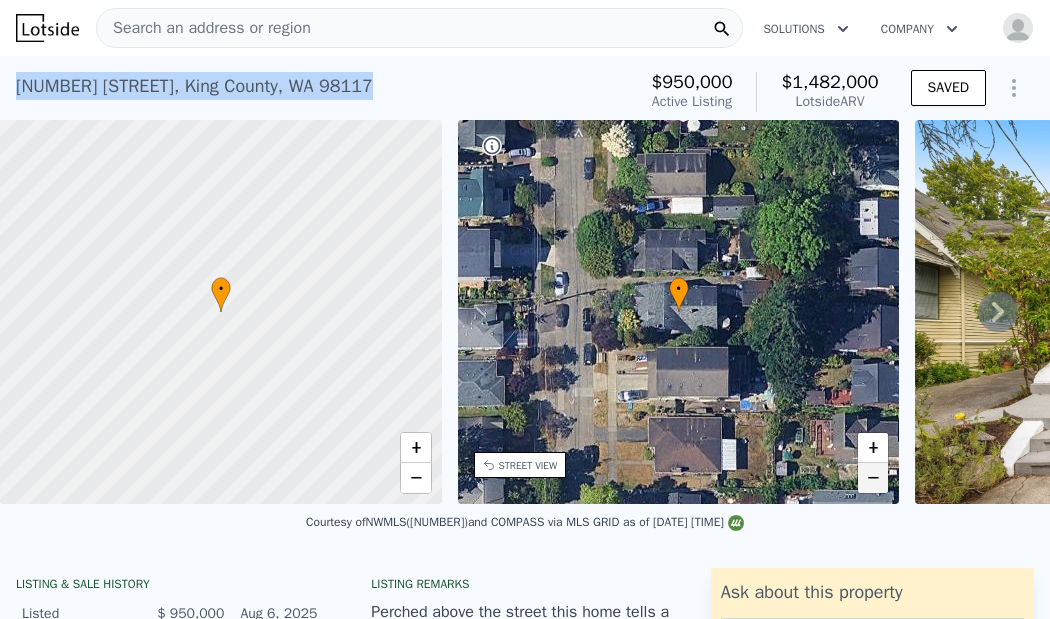 click on "−" at bounding box center (873, 478) 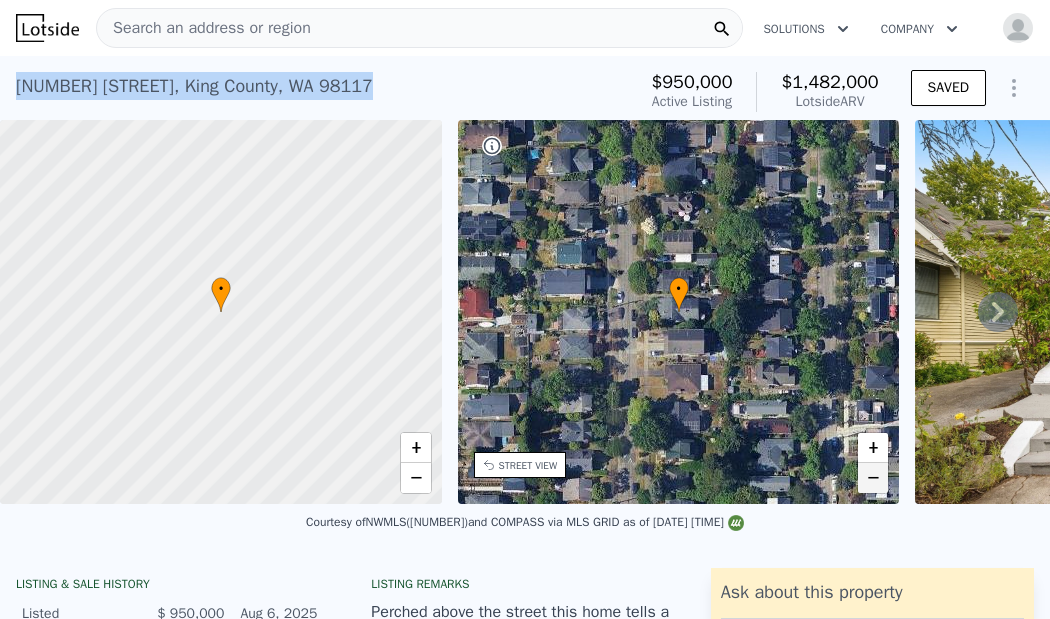 click on "−" at bounding box center [873, 478] 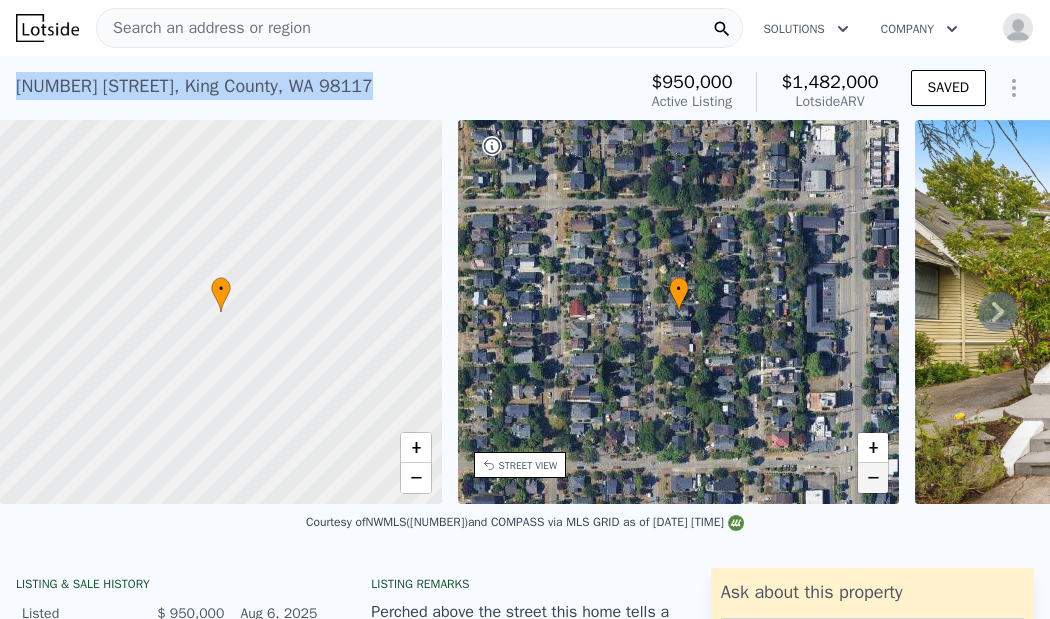 click on "−" at bounding box center [873, 478] 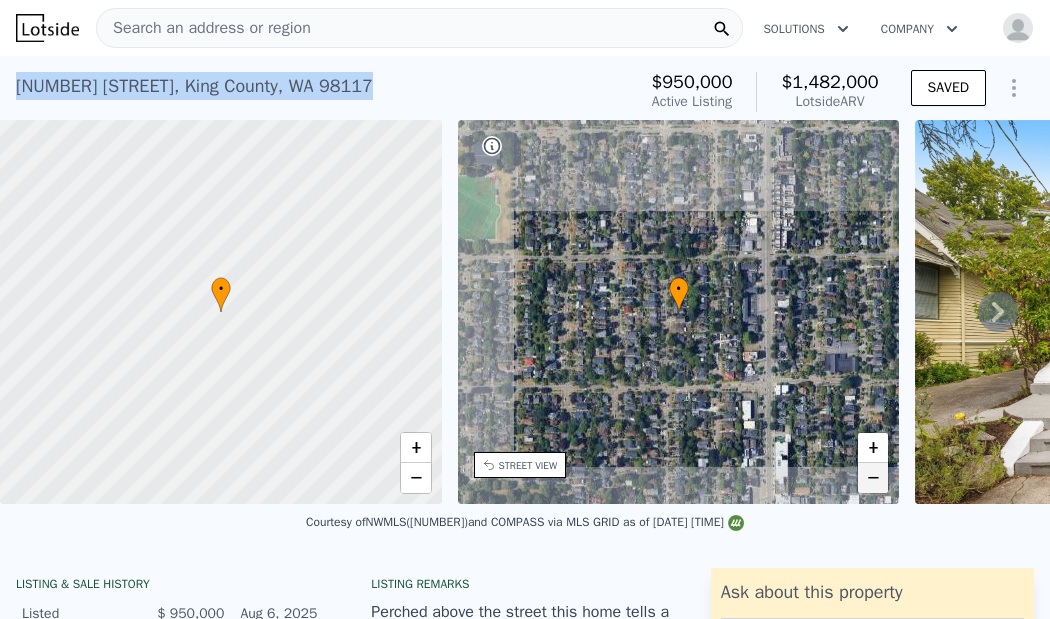 click on "−" at bounding box center [873, 478] 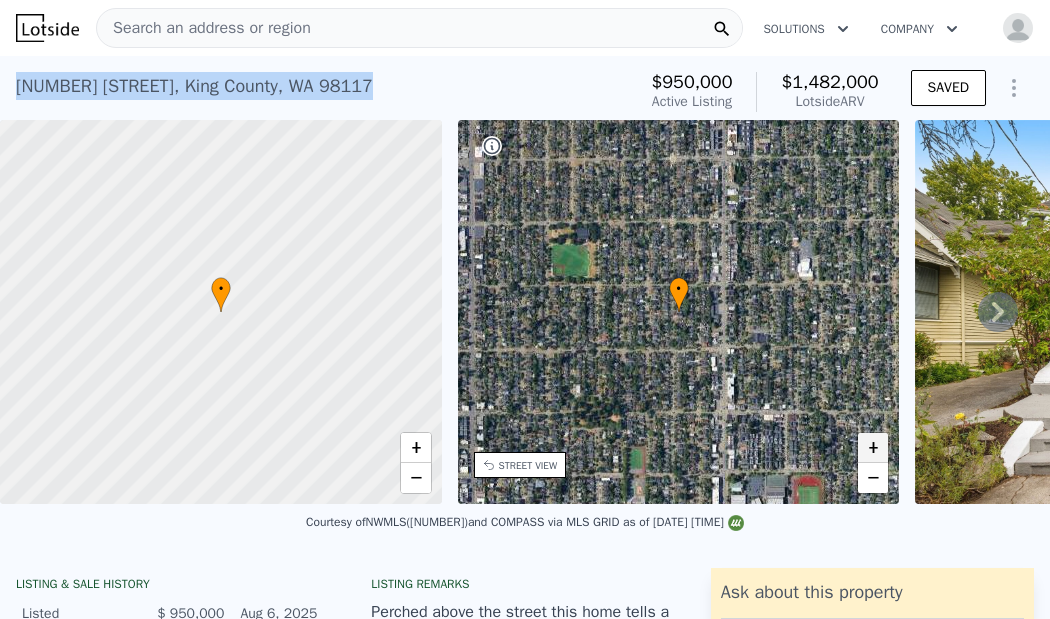 click on "+" at bounding box center [873, 448] 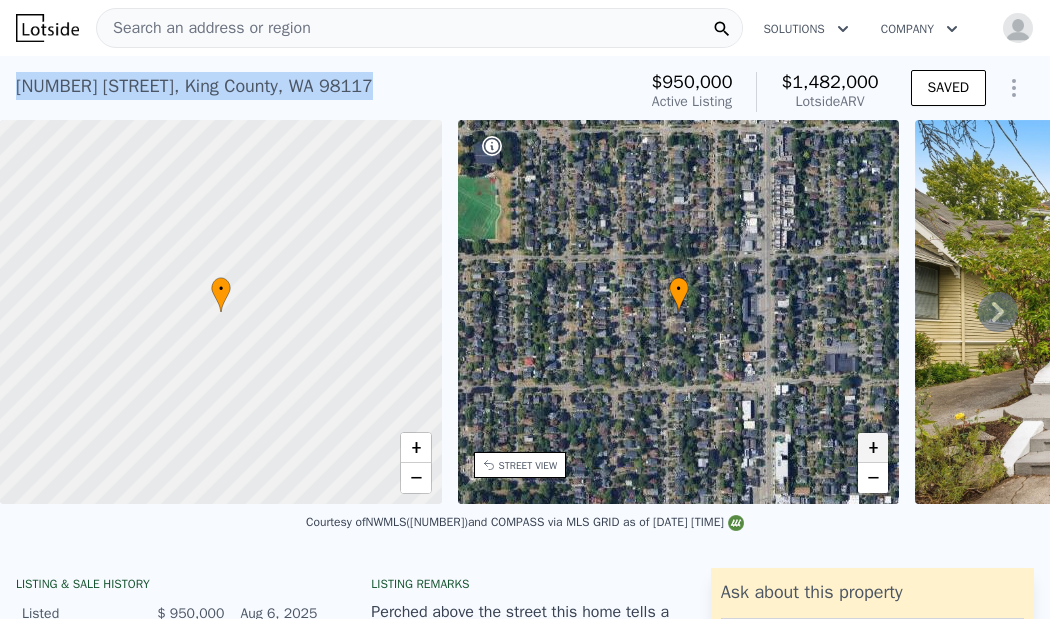click on "+" at bounding box center [873, 448] 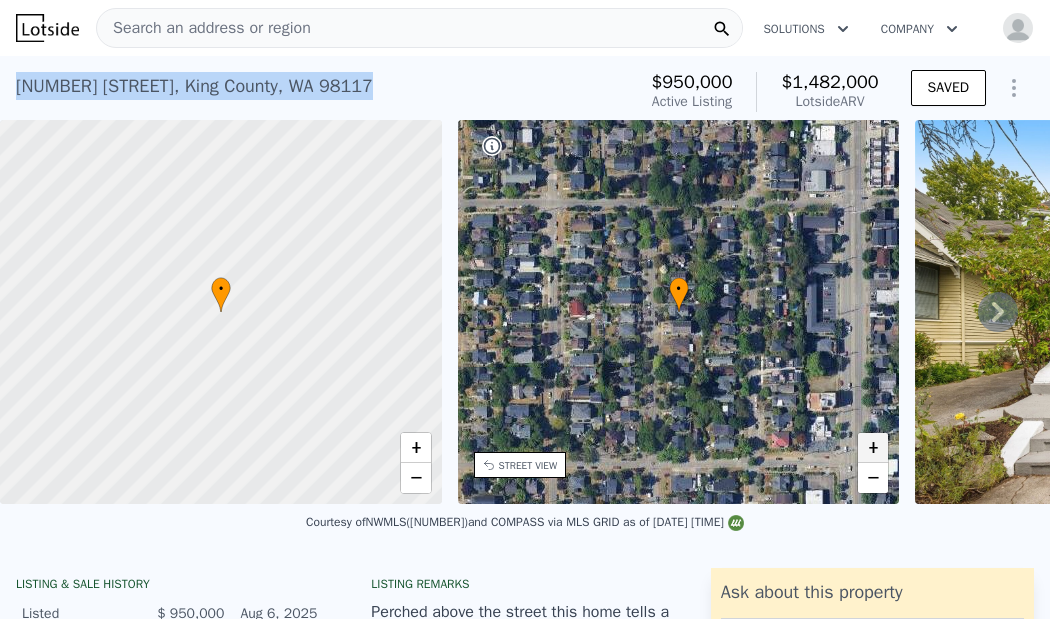 click on "+" at bounding box center (873, 448) 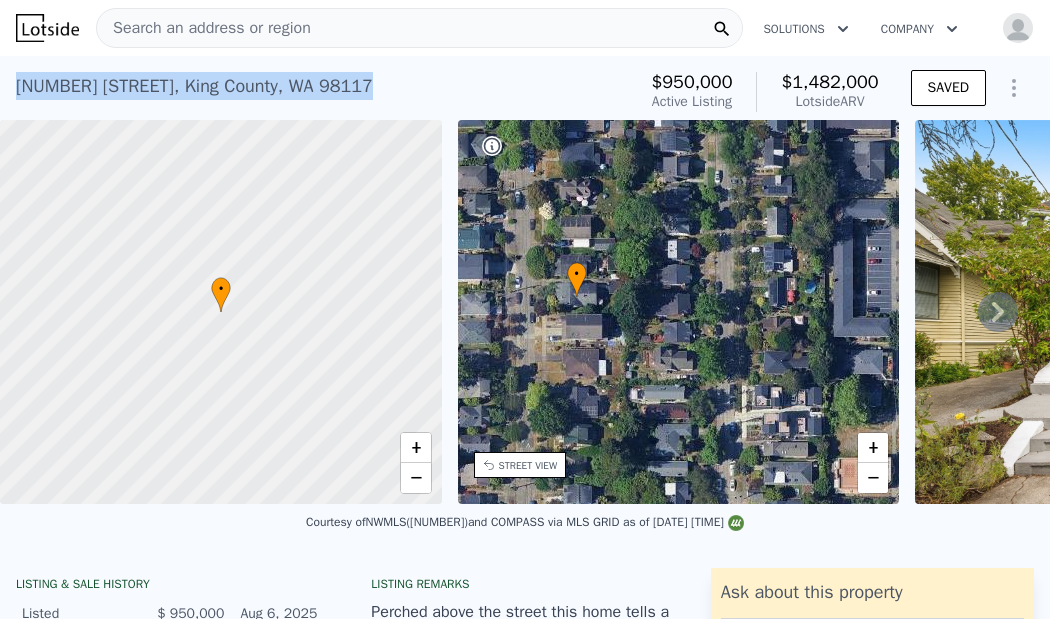 drag, startPoint x: 845, startPoint y: 305, endPoint x: 743, endPoint y: 290, distance: 103.09704 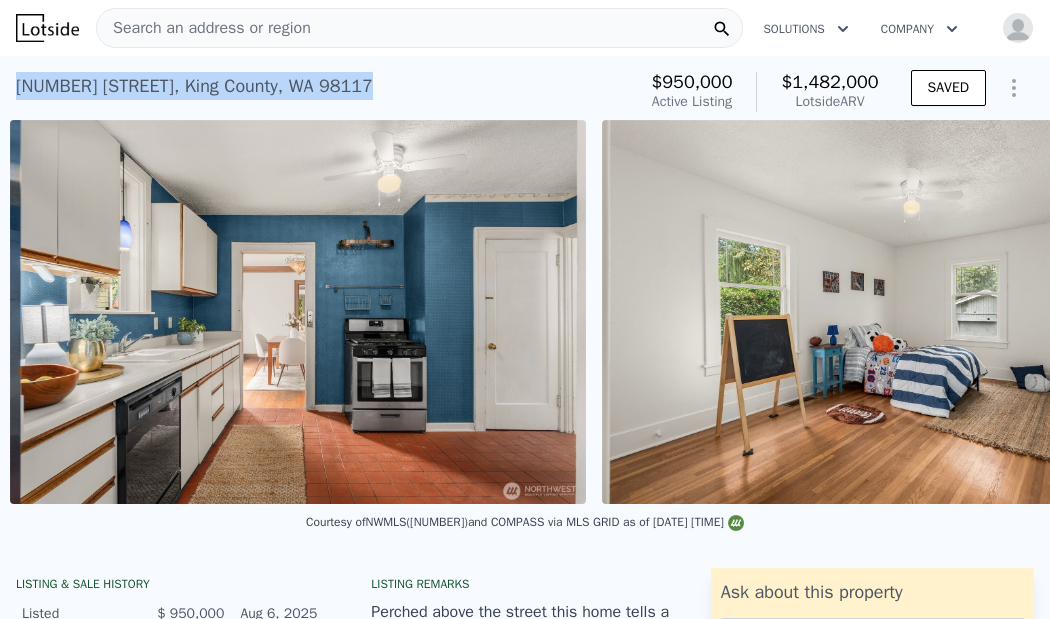 scroll, scrollTop: 0, scrollLeft: 7429, axis: horizontal 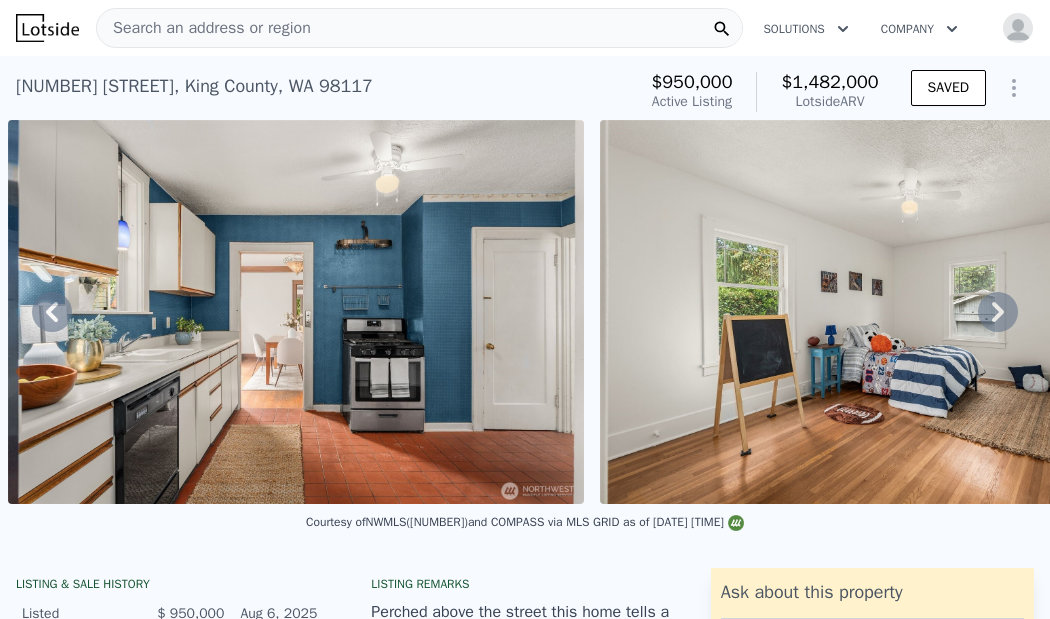 click on "7336 17th Ave NW ,   King County ,   WA   98117" at bounding box center (194, 86) 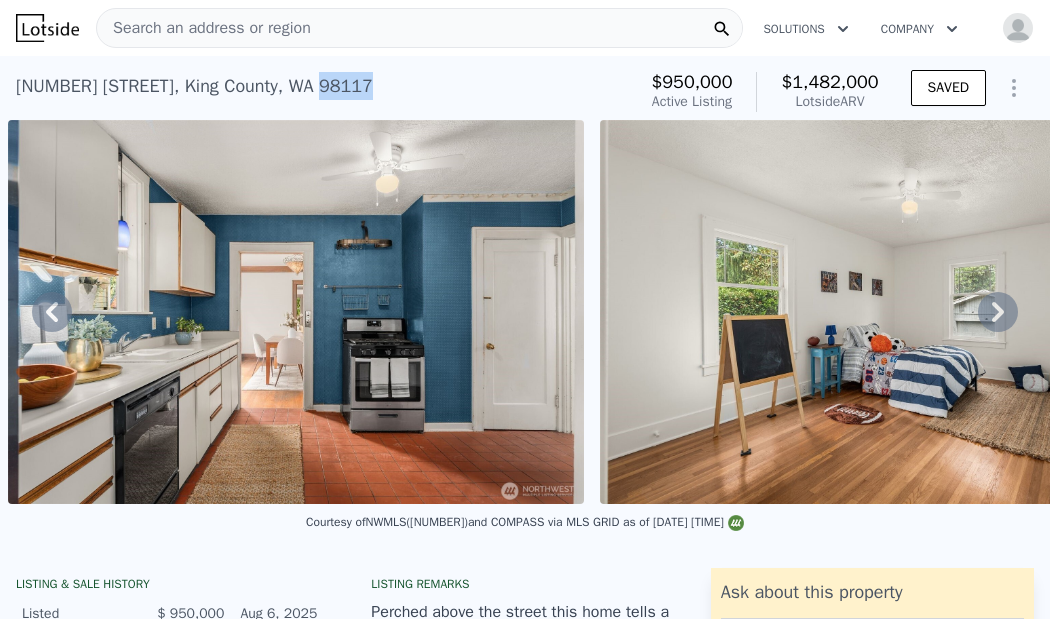 click on "7336 17th Ave NW ,   King County ,   WA   98117" at bounding box center [194, 86] 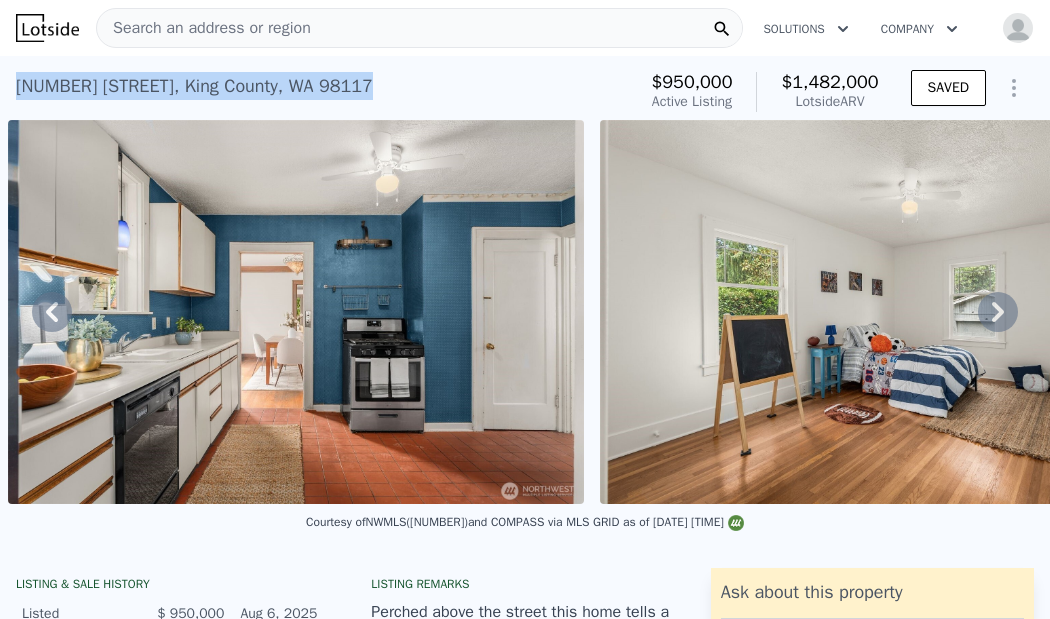 click on "7336 17th Ave NW ,   King County ,   WA   98117" at bounding box center [194, 86] 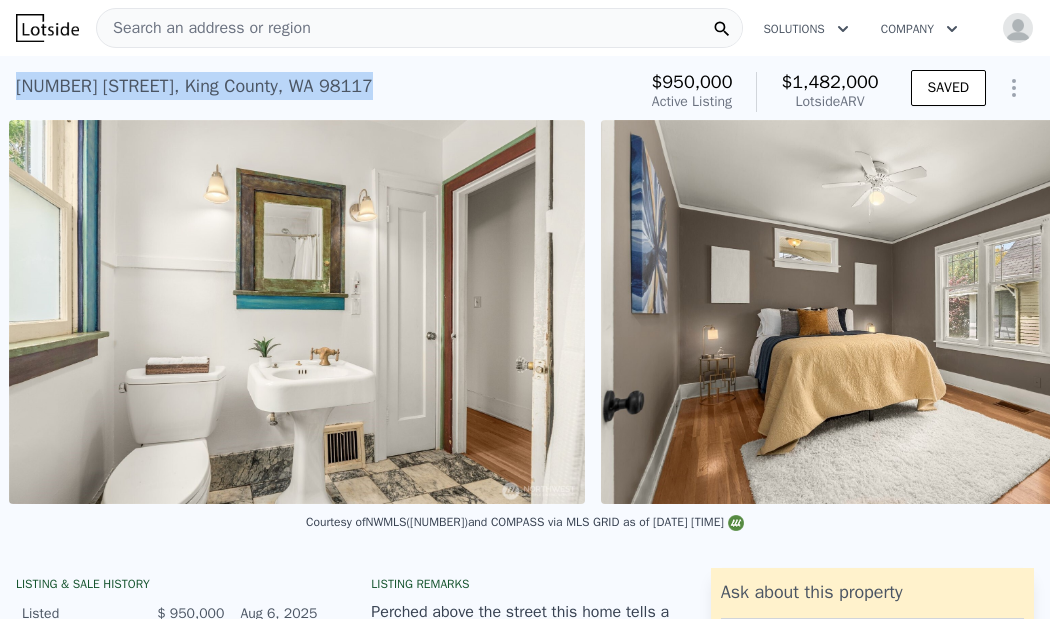 scroll, scrollTop: 0, scrollLeft: 8613, axis: horizontal 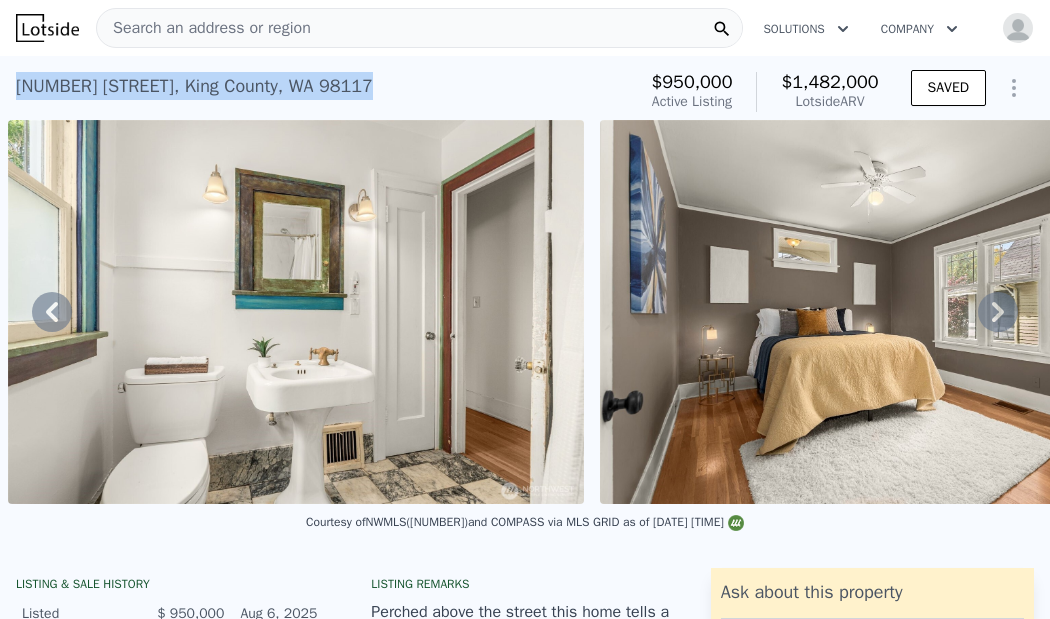 click on "7336 17th Ave NW ,   King County ,   WA   98117" at bounding box center [194, 86] 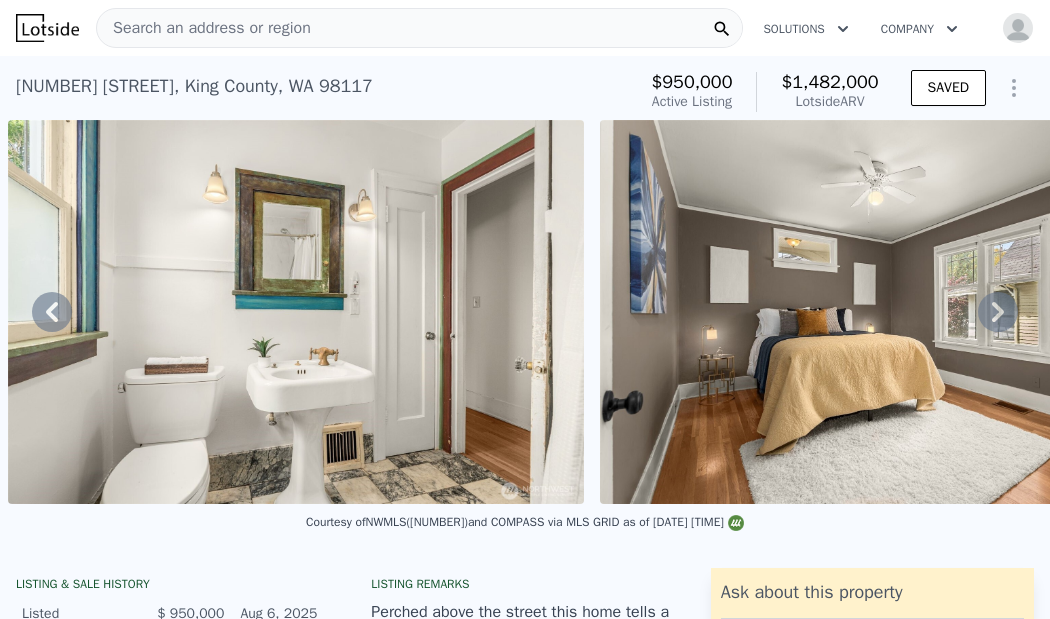 click on "7336 17th Ave NW ,   King County ,   WA   98117" at bounding box center [194, 86] 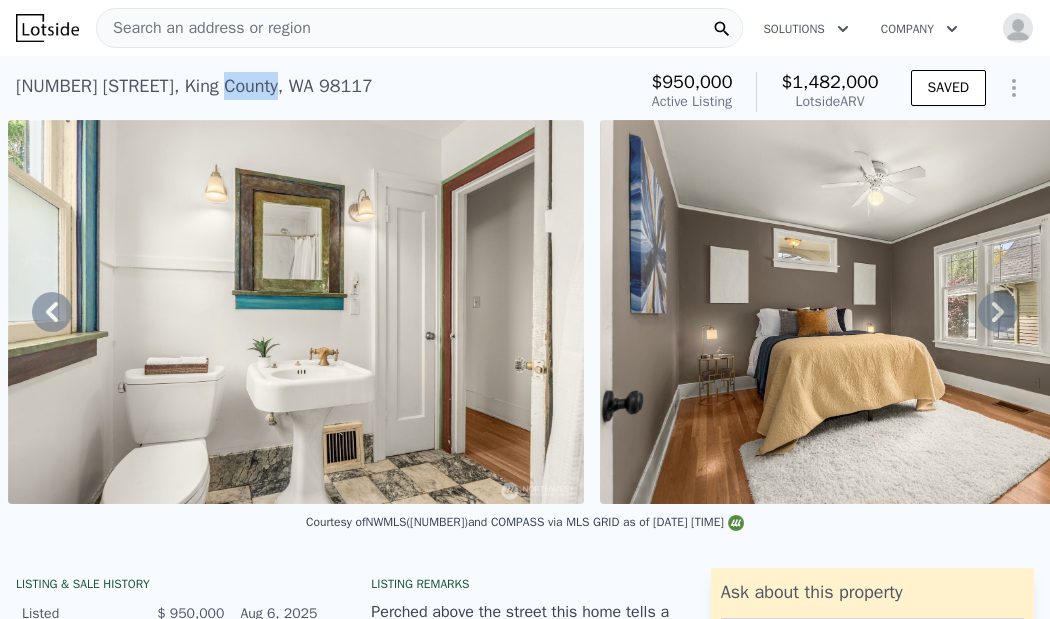 click on "7336 17th Ave NW ,   King County ,   WA   98117" at bounding box center (194, 86) 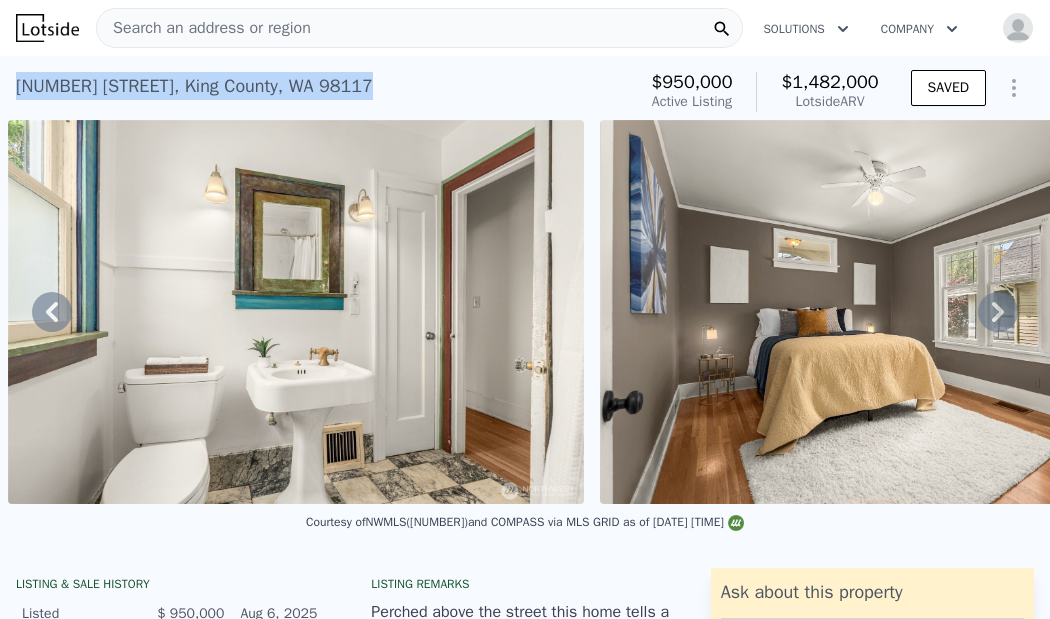 click on "7336 17th Ave NW ,   King County ,   WA   98117" at bounding box center [194, 86] 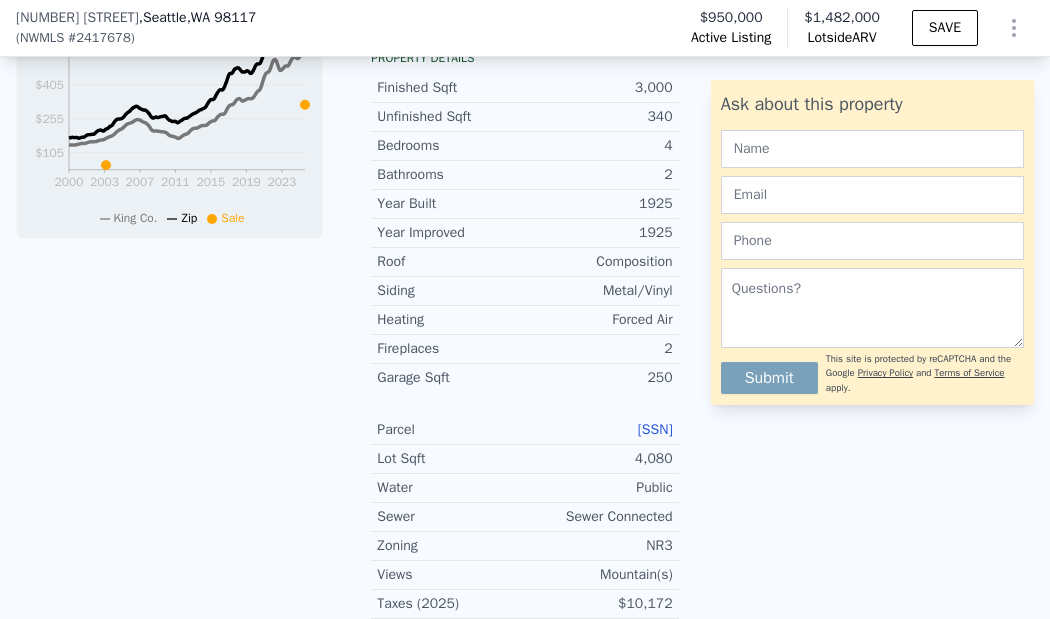 scroll, scrollTop: 815, scrollLeft: 0, axis: vertical 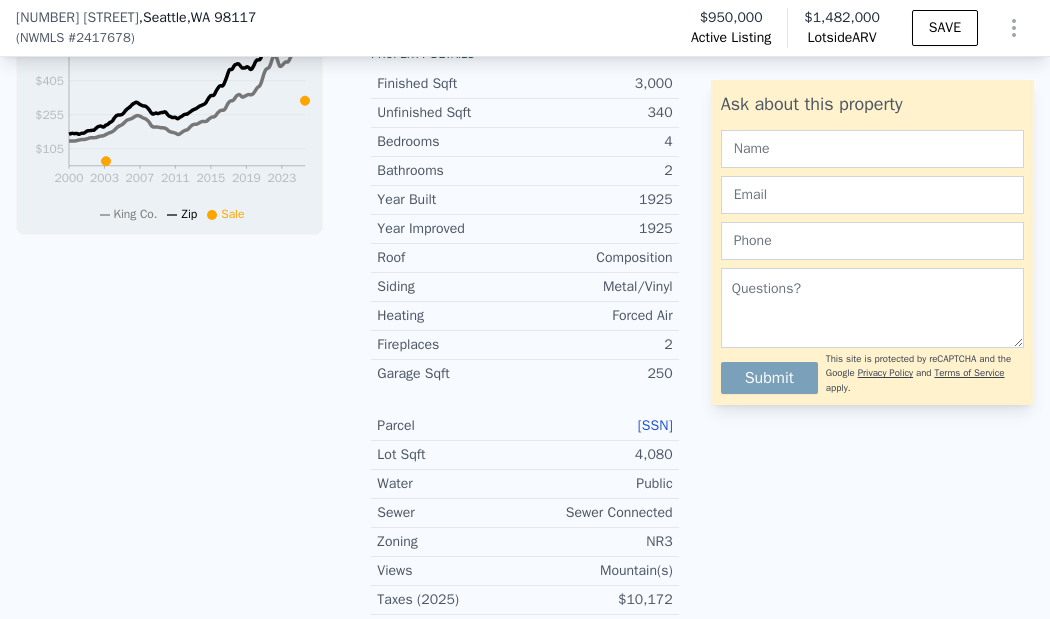 click on "4,080" at bounding box center [599, 455] 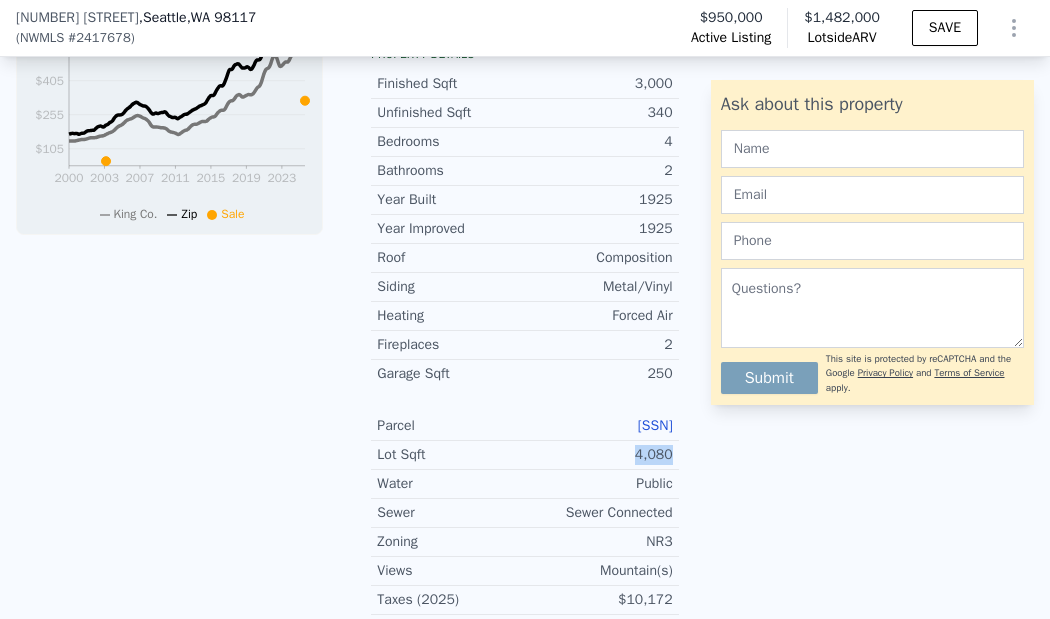 copy on "4,080" 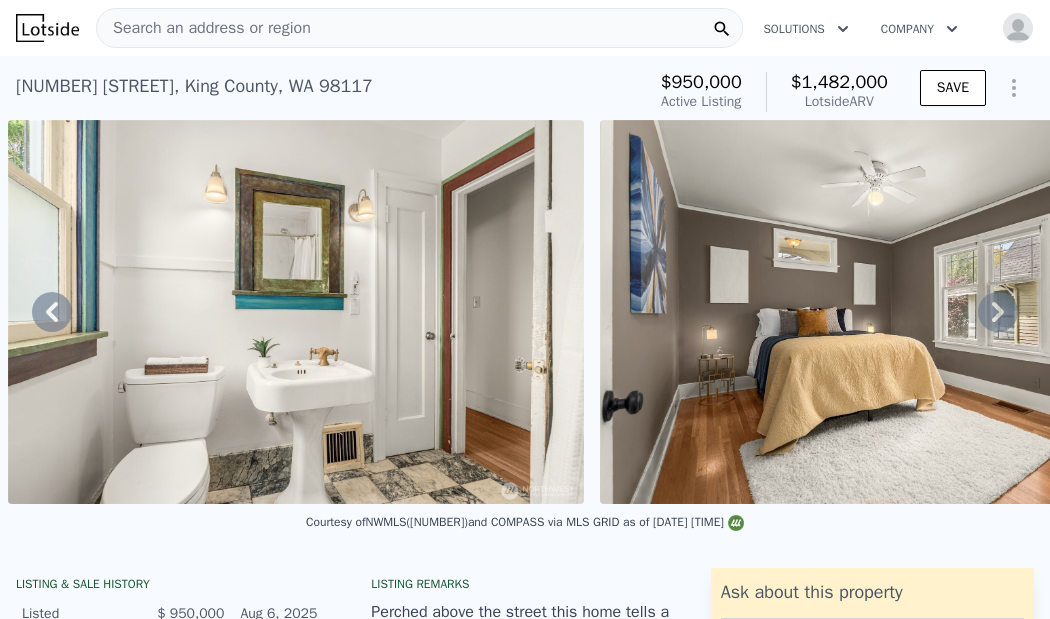 scroll, scrollTop: 0, scrollLeft: 0, axis: both 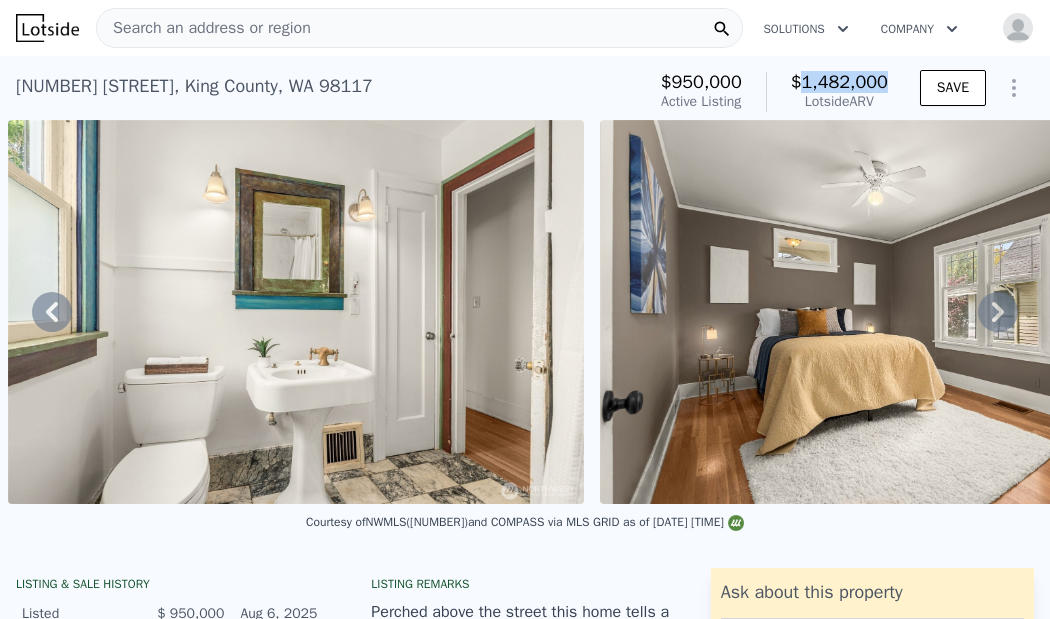 click on "$1,482,000" at bounding box center [839, 82] 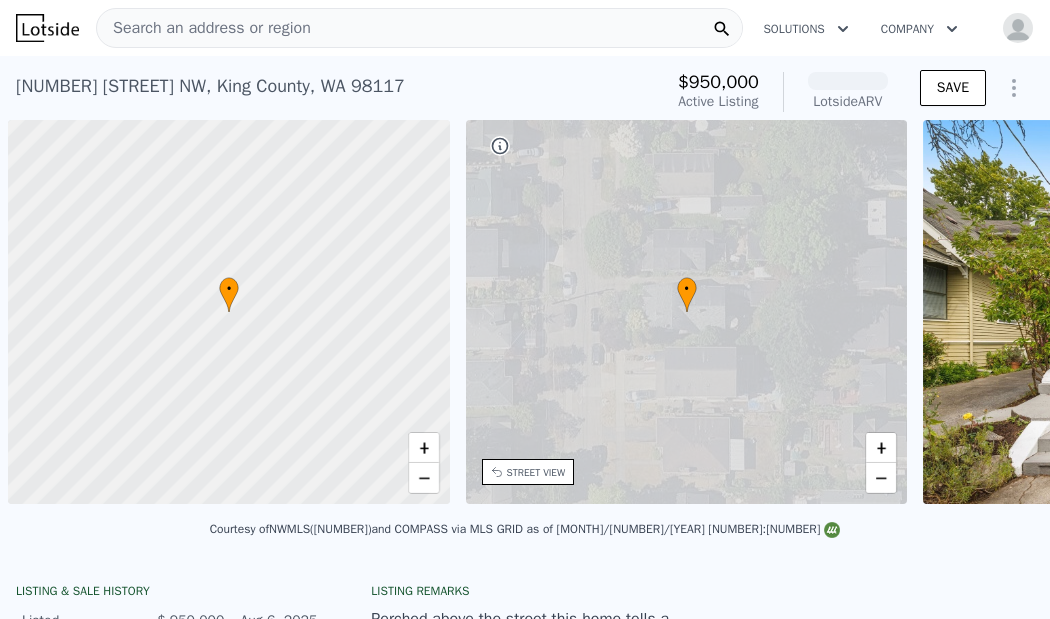 scroll, scrollTop: 0, scrollLeft: 0, axis: both 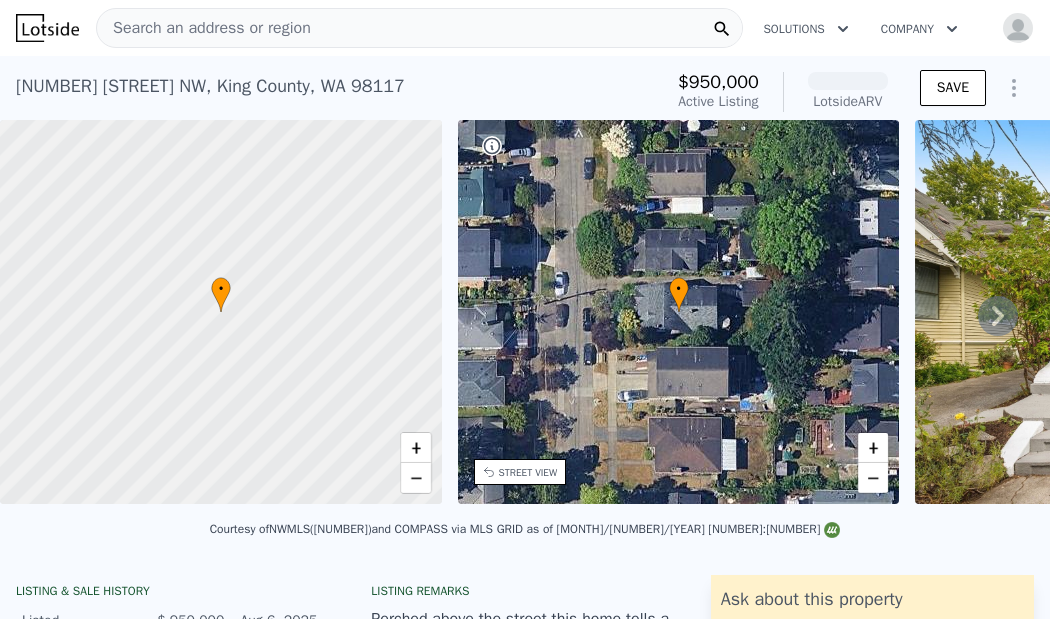 click on "Search an address or region" at bounding box center (419, 28) 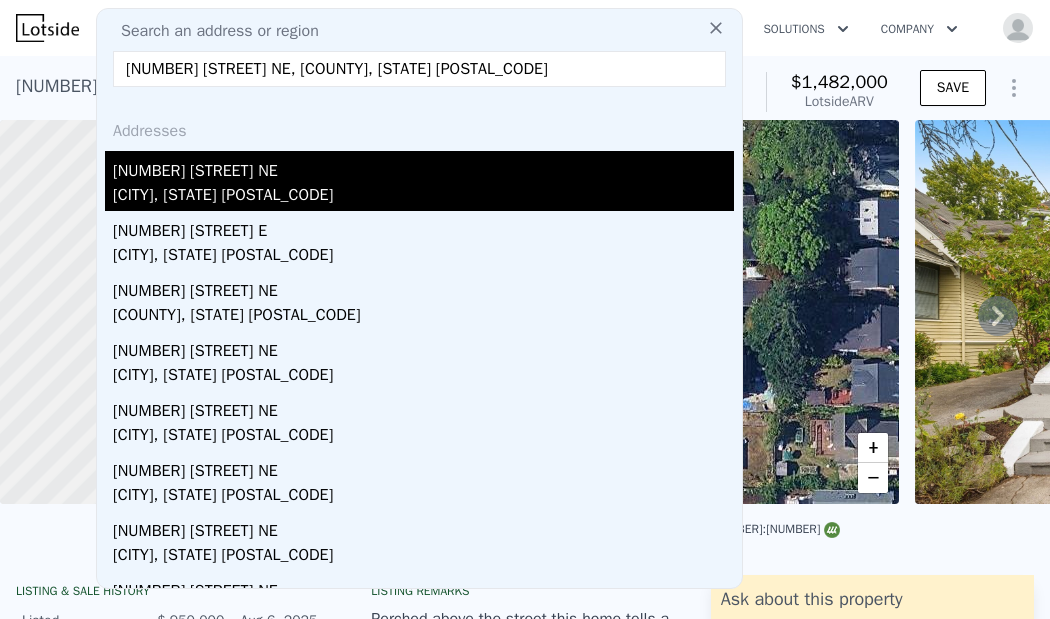 type on "13909 4th Ave NE, King County, WA 98125" 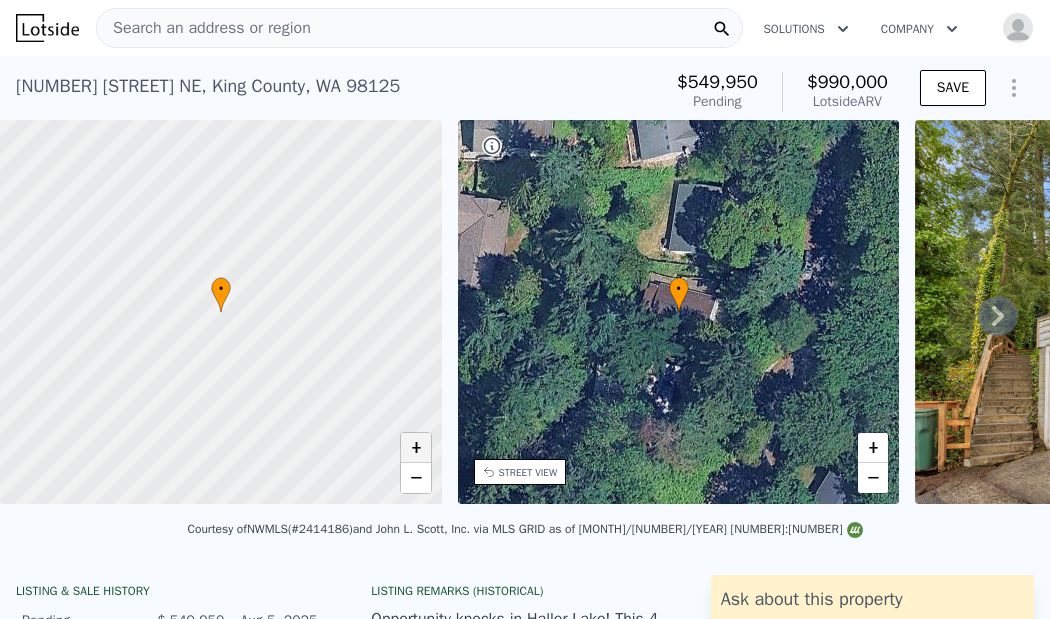 click on "+" at bounding box center (416, 448) 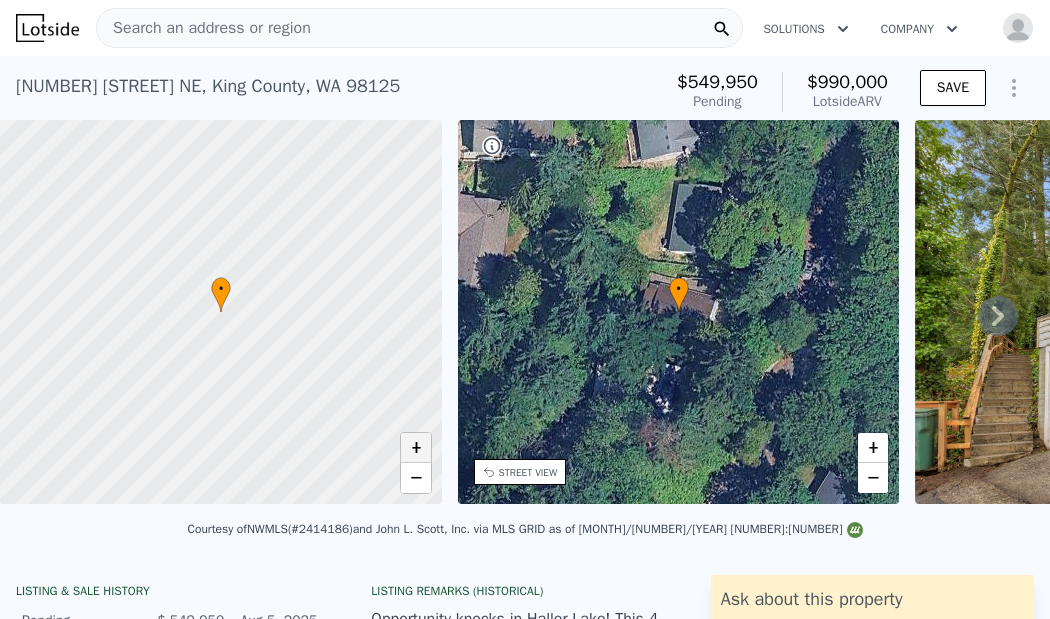 click on "+" at bounding box center (416, 448) 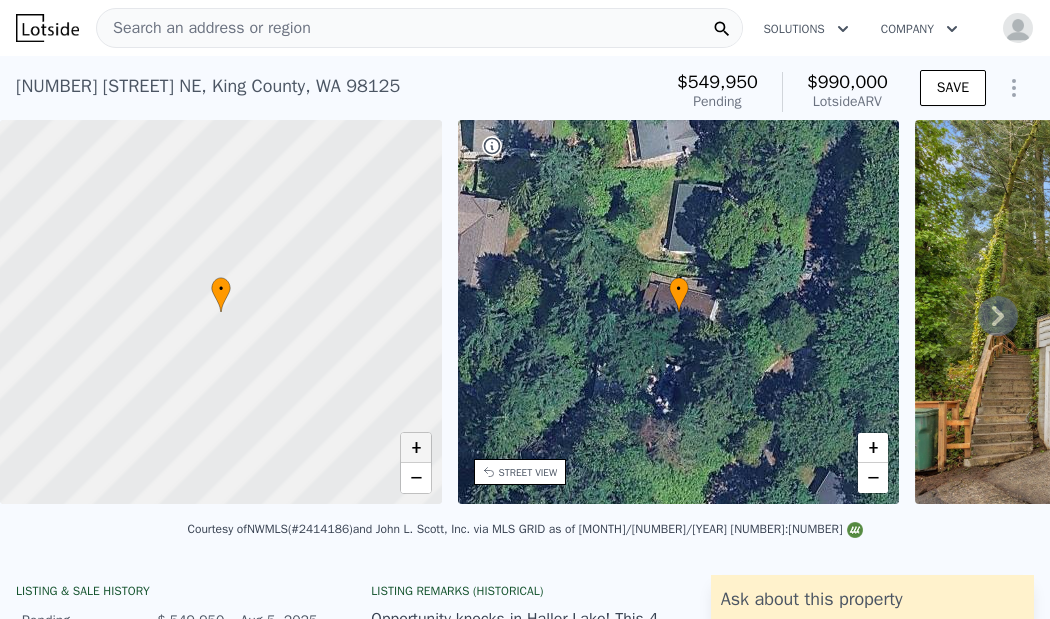 click on "+" at bounding box center (416, 448) 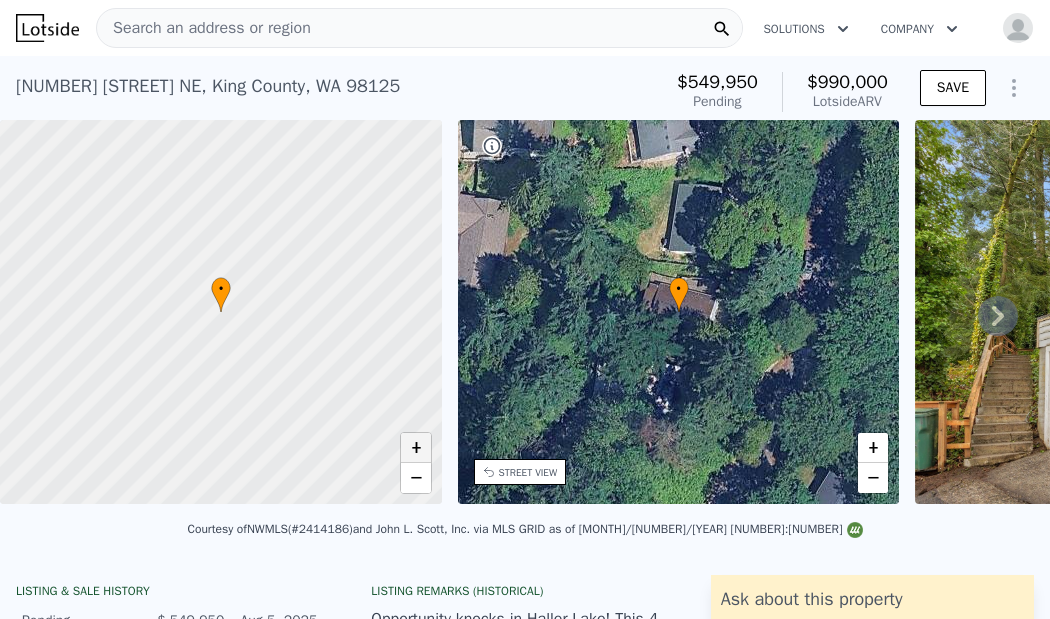 click on "+" at bounding box center [416, 448] 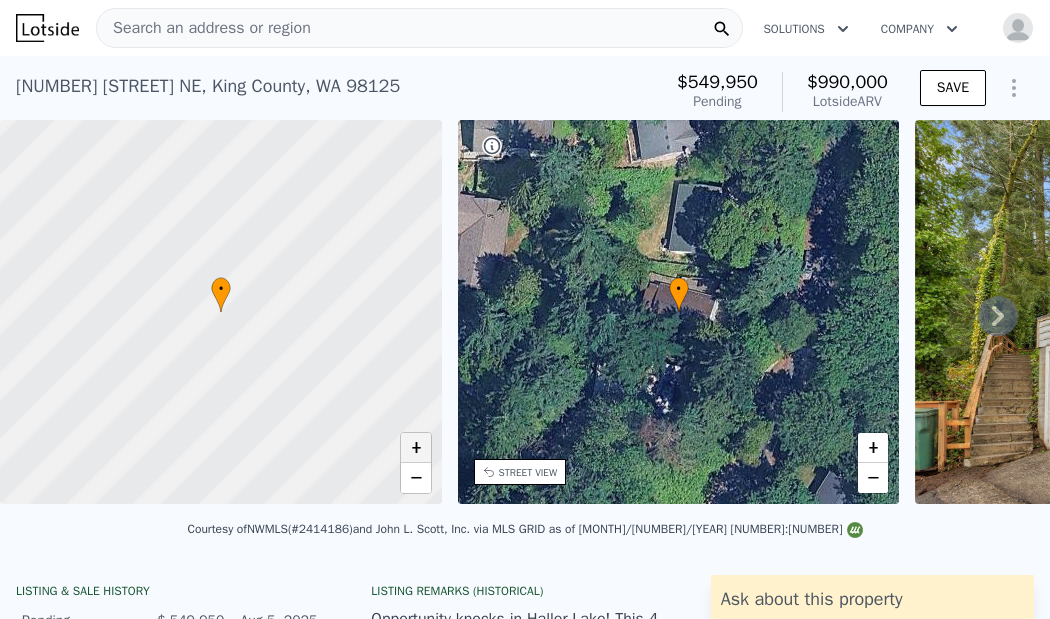 click on "+" at bounding box center (416, 448) 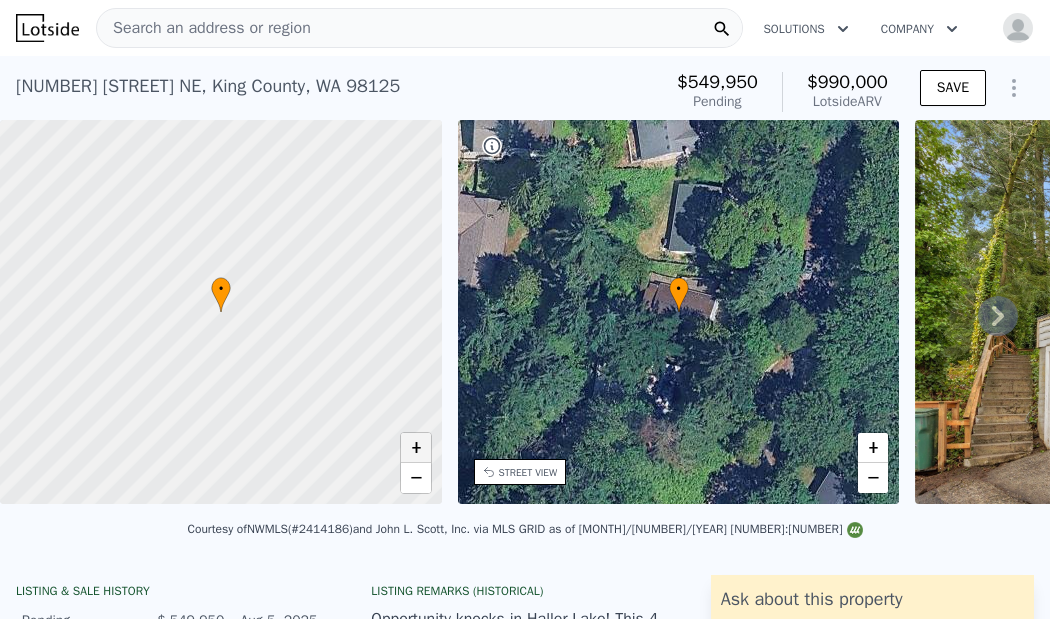 click on "+" at bounding box center [416, 448] 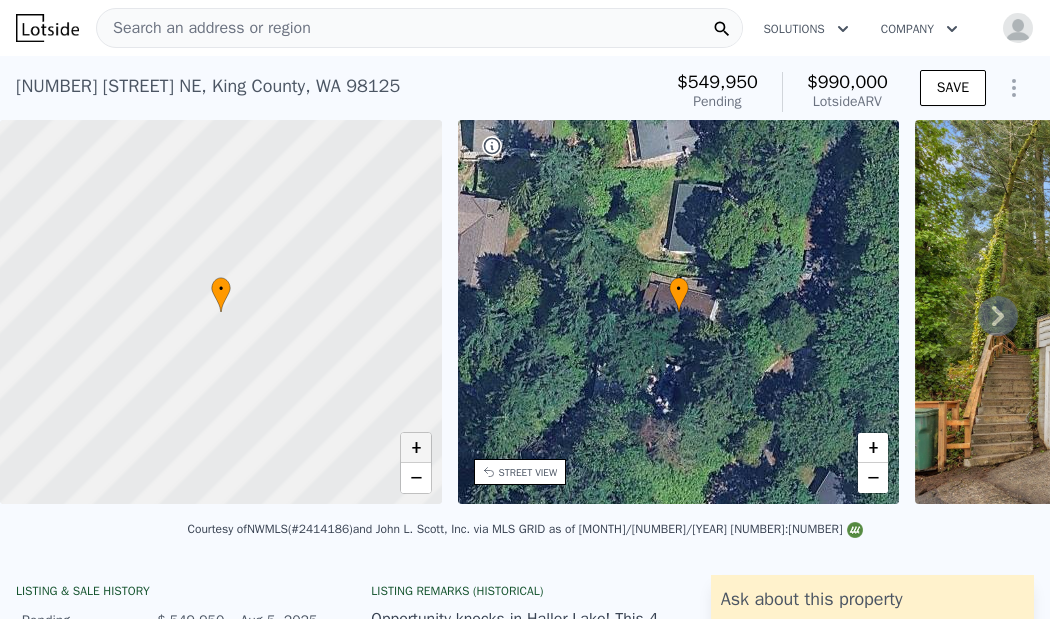 click on "+" at bounding box center [416, 448] 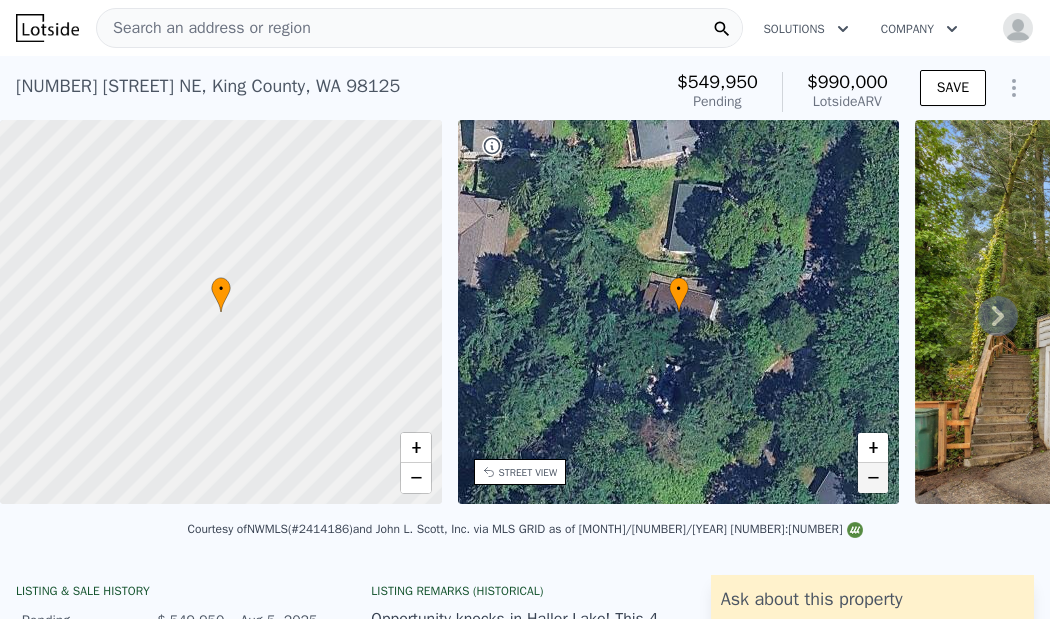 click on "−" at bounding box center (873, 478) 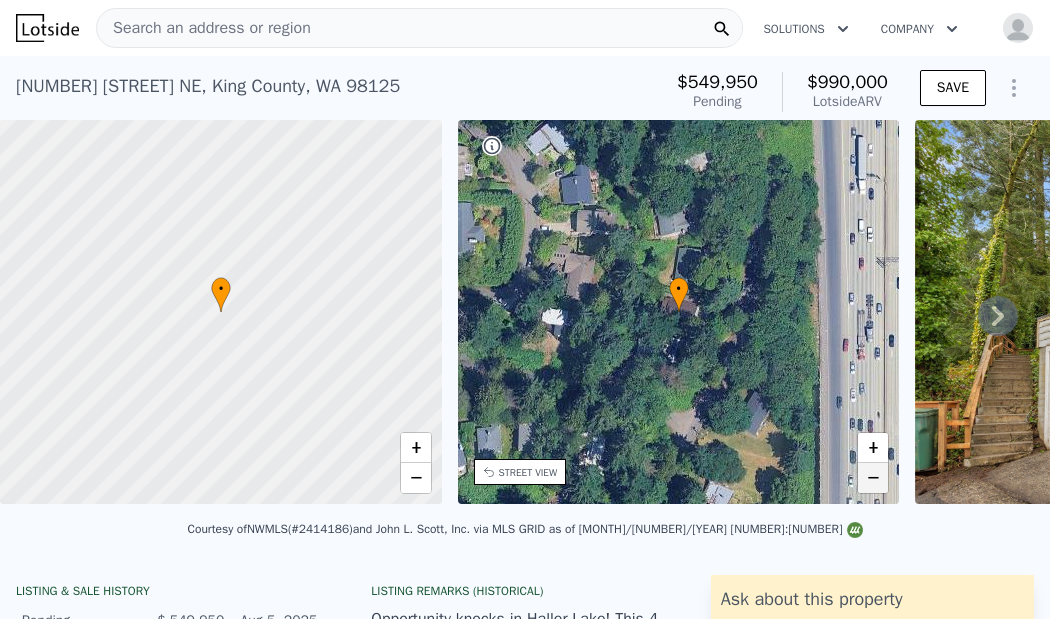 click on "−" at bounding box center [873, 478] 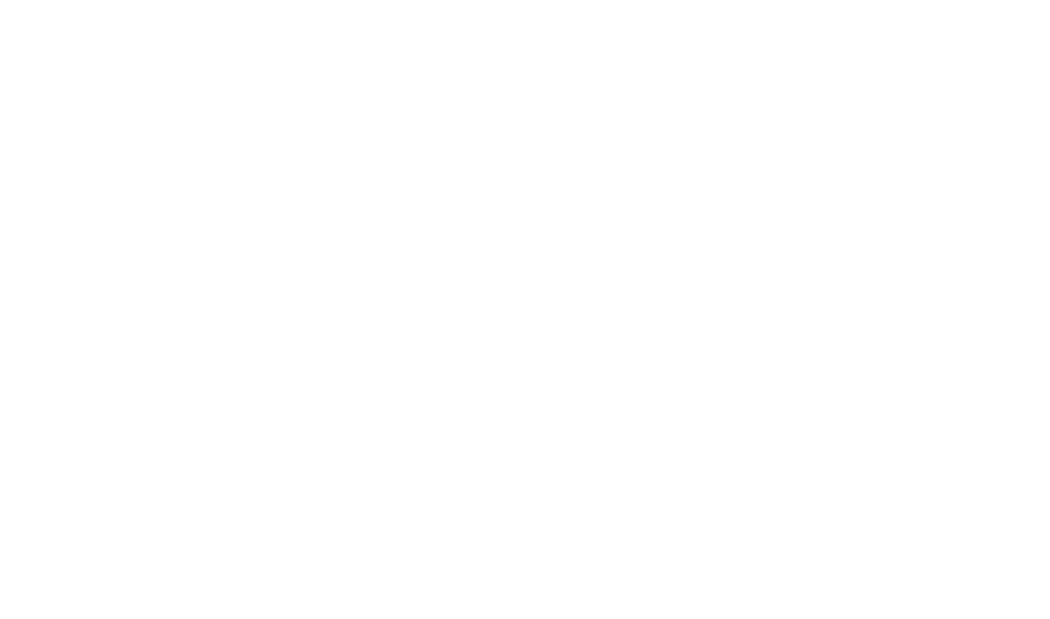 scroll, scrollTop: 0, scrollLeft: 0, axis: both 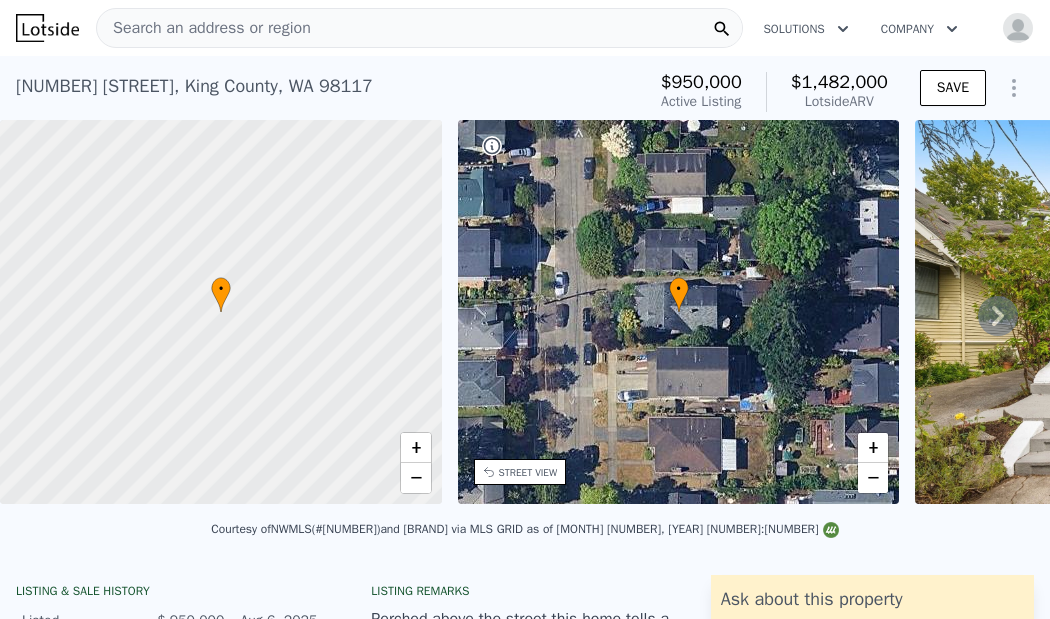 click on "Search an address or region" at bounding box center (419, 28) 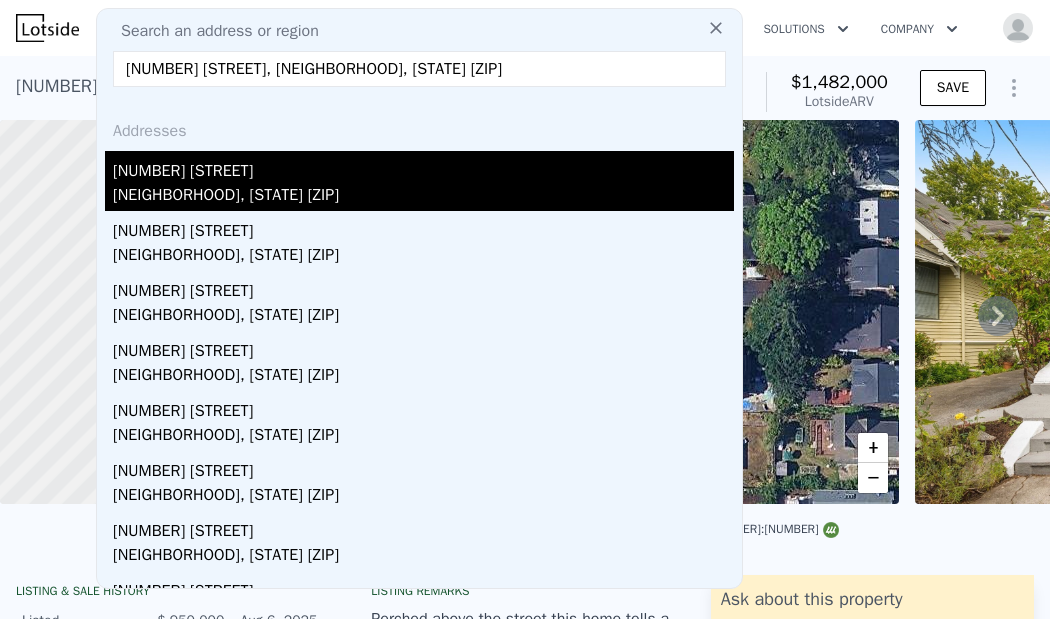 type on "[NUMBER] [STREET], [NEIGHBORHOOD], [STATE] [ZIP]" 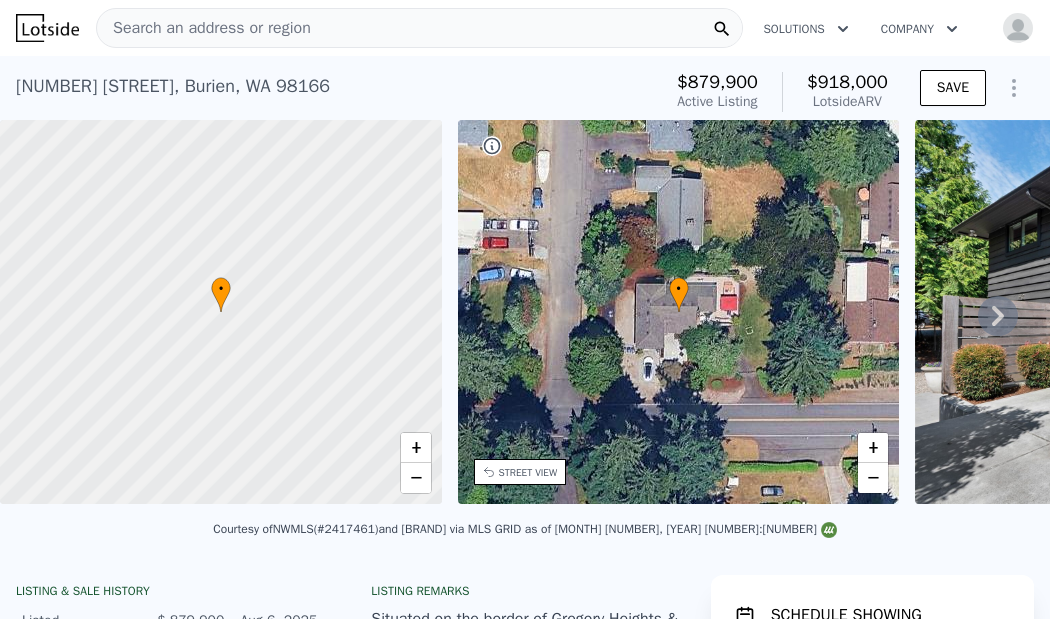 click on "Search an address or region" at bounding box center (419, 28) 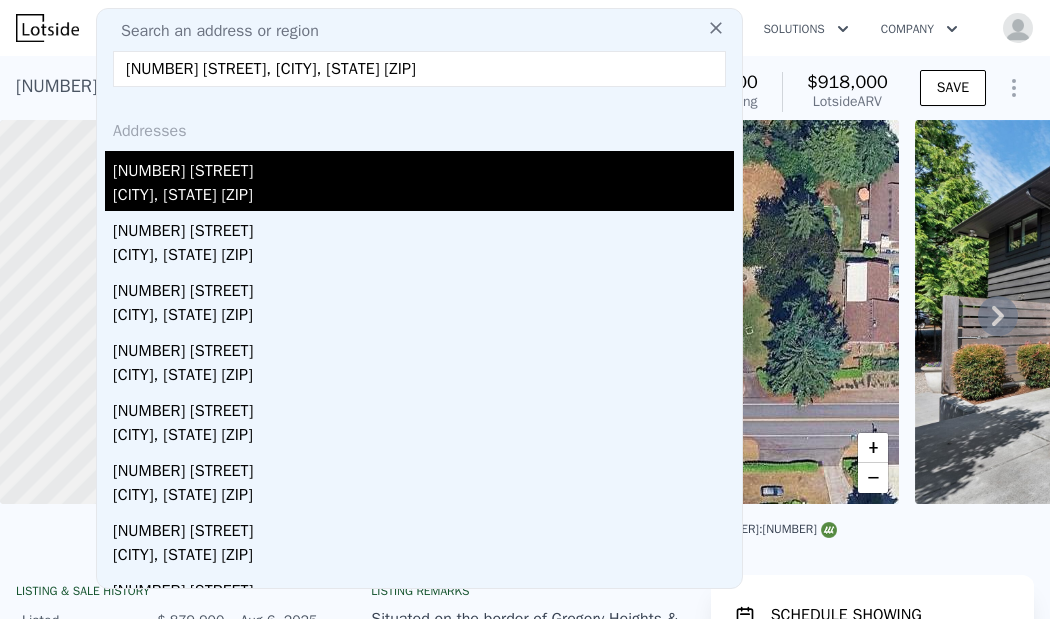 type on "[NUMBER] [STREET], [CITY], [STATE] [ZIP]" 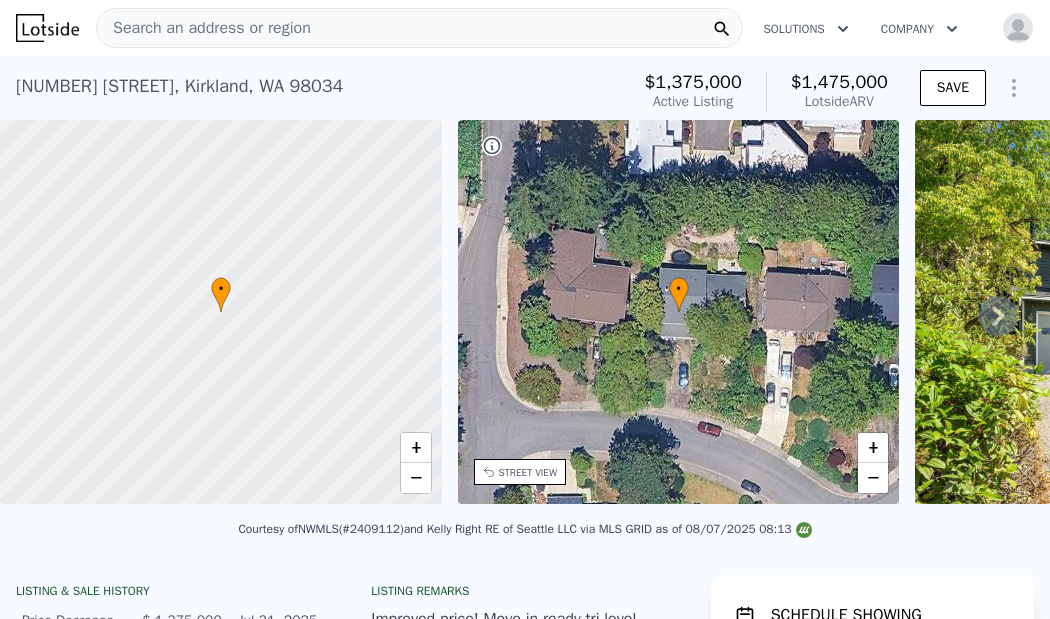 click on "[NUMBER] [STREET] [CITY] [STATE] [ZIP] Active at $[NUMBER] (~ARV $[NUMBER] ) $[NUMBER] Active Listing $[NUMBER] Lotside ARV SAVE" at bounding box center [525, 88] 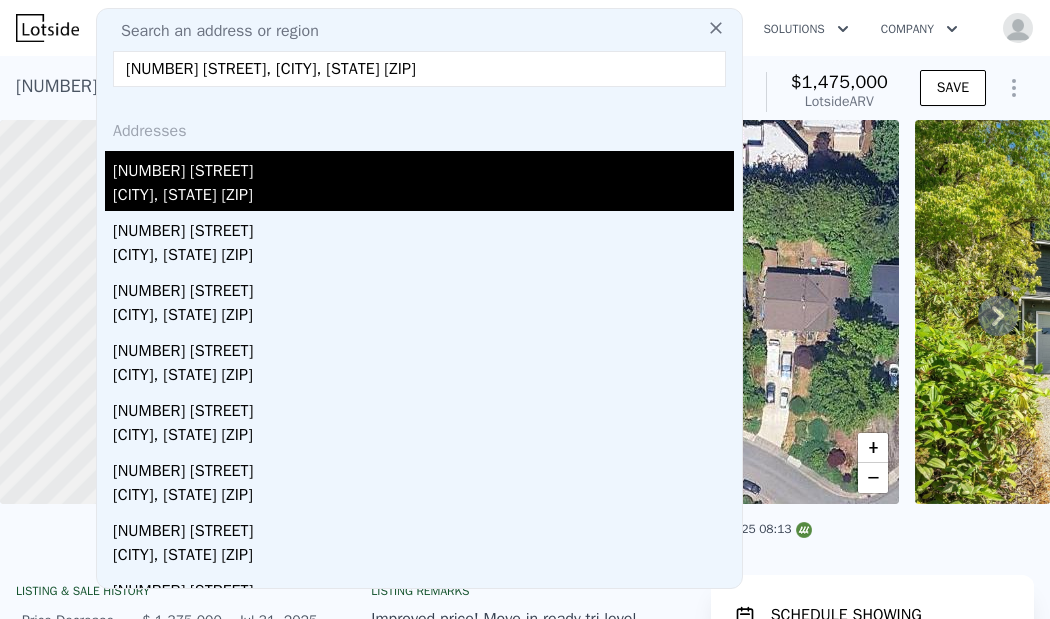 type on "[NUMBER] [STREET], [CITY], [STATE] [ZIP]" 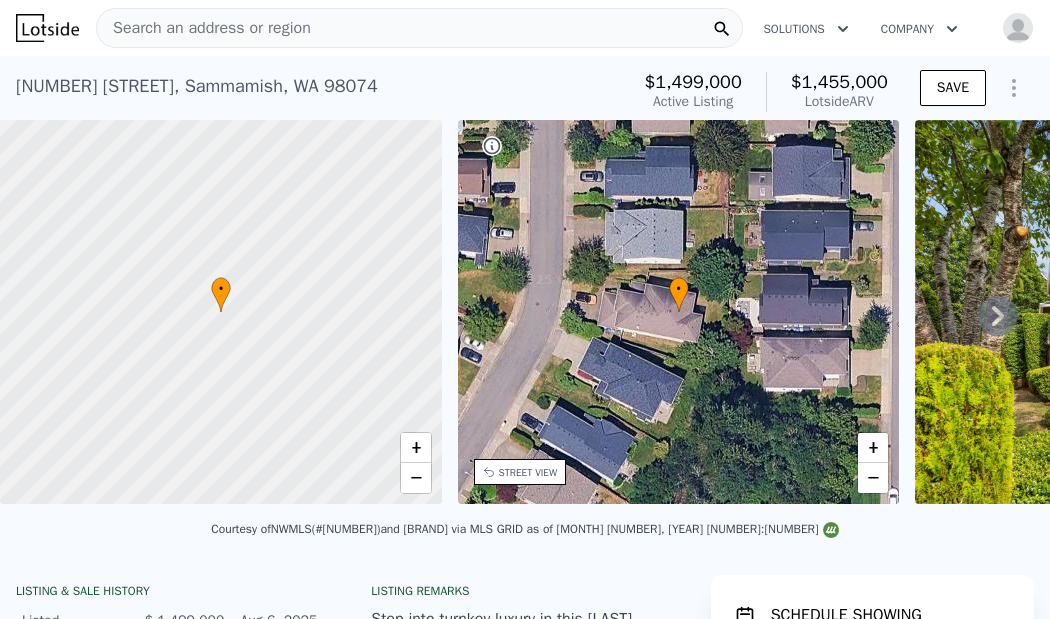 click on "Search an address or region" at bounding box center (419, 28) 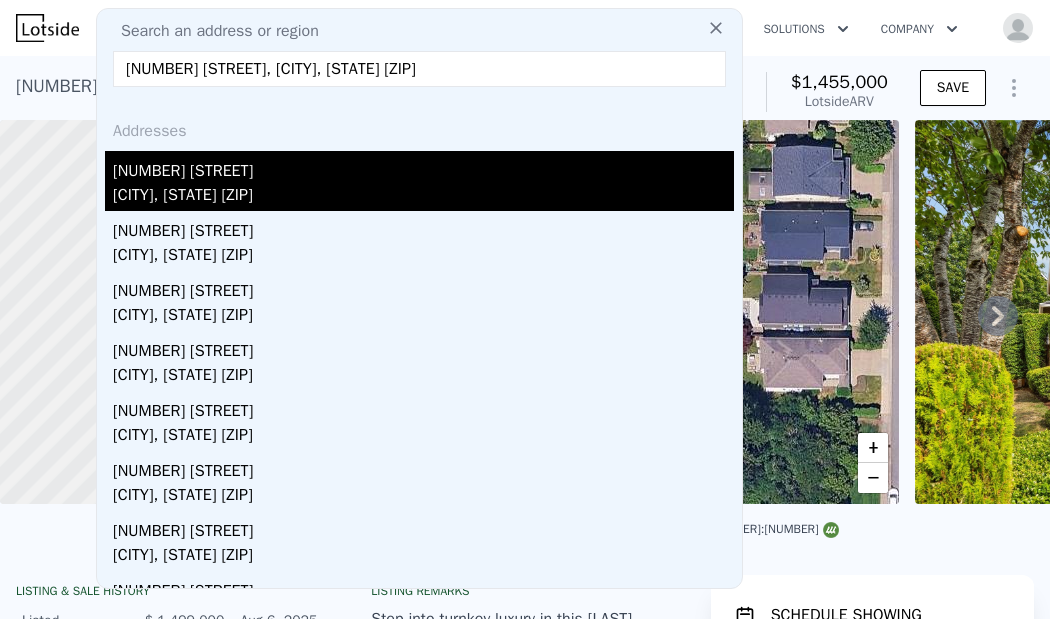 type on "[NUMBER] [STREET], [CITY], [STATE] [ZIP]" 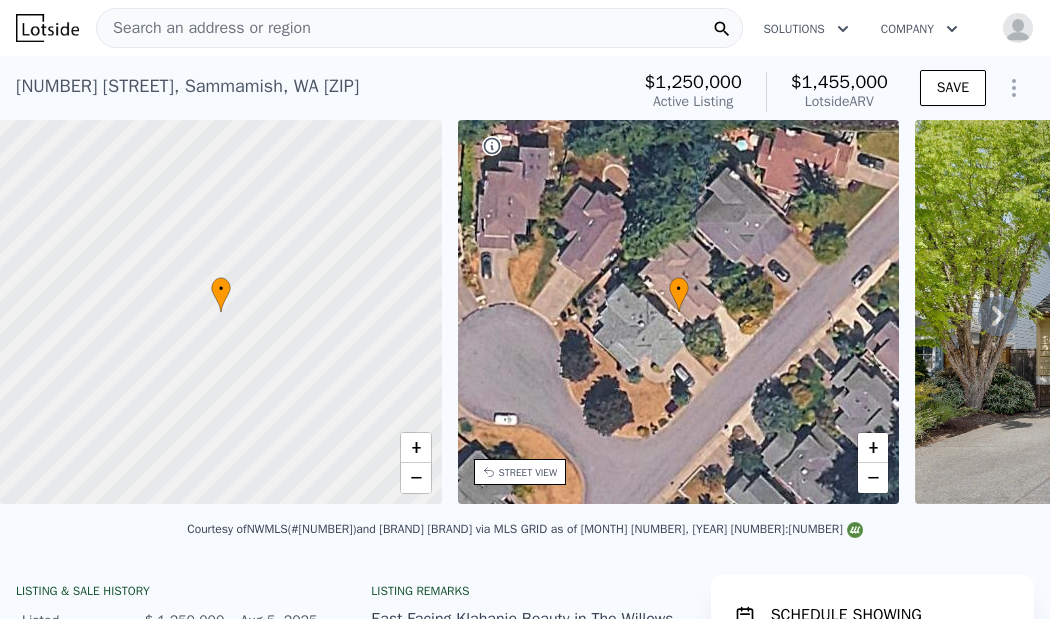 click on "Search an address or region" at bounding box center [419, 28] 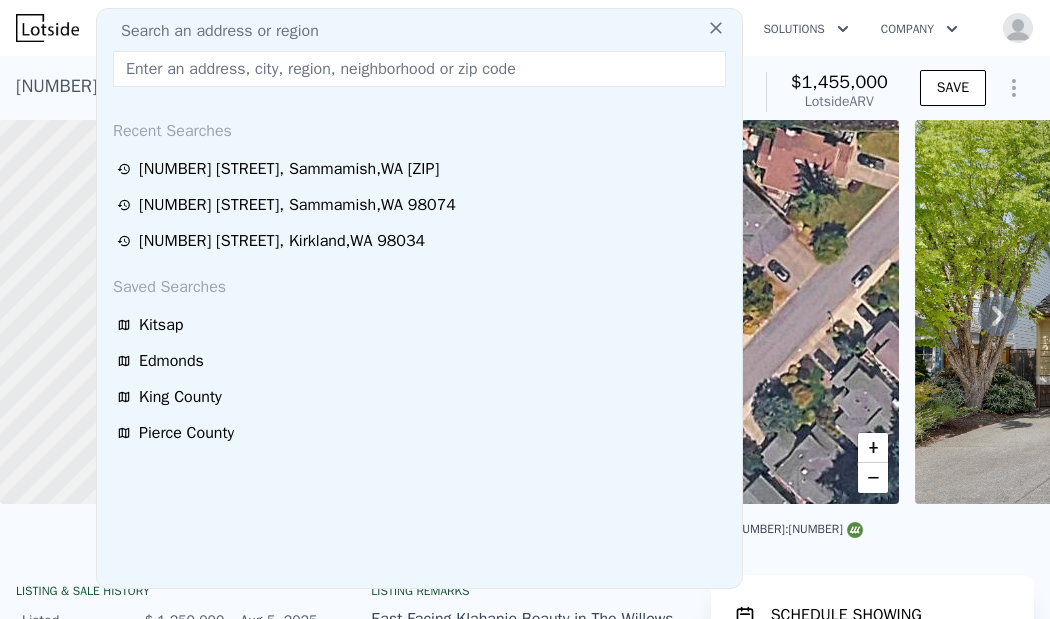 type on "[NUMBER] [STREET], [CITY], [STATE] [ZIP]" 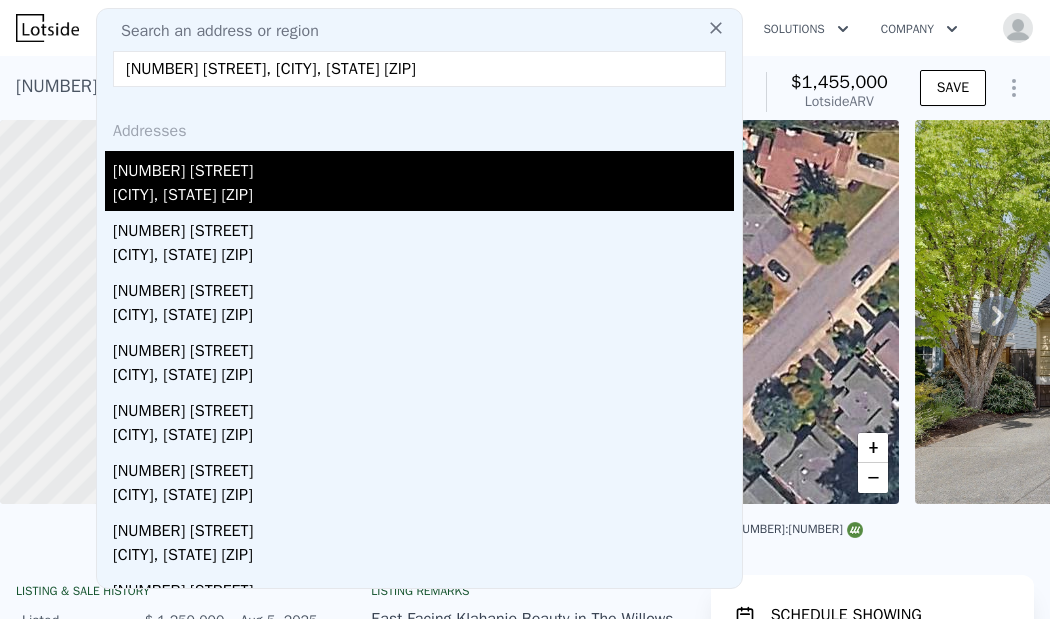 click on "[NUMBER] [STREET]" at bounding box center [423, 167] 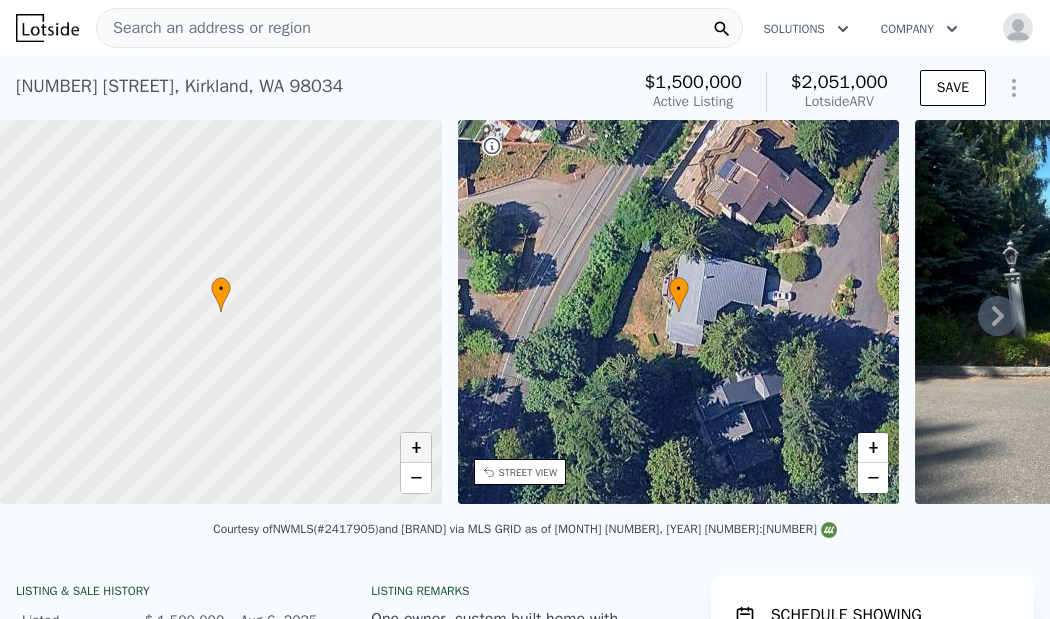 click on "+" at bounding box center (416, 448) 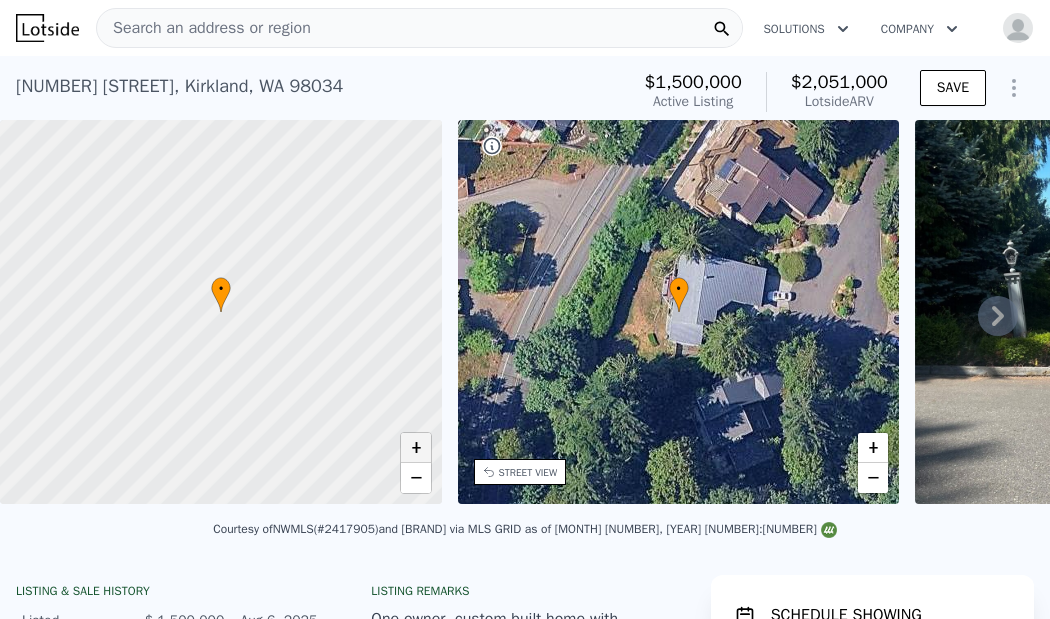 click on "+" at bounding box center (416, 448) 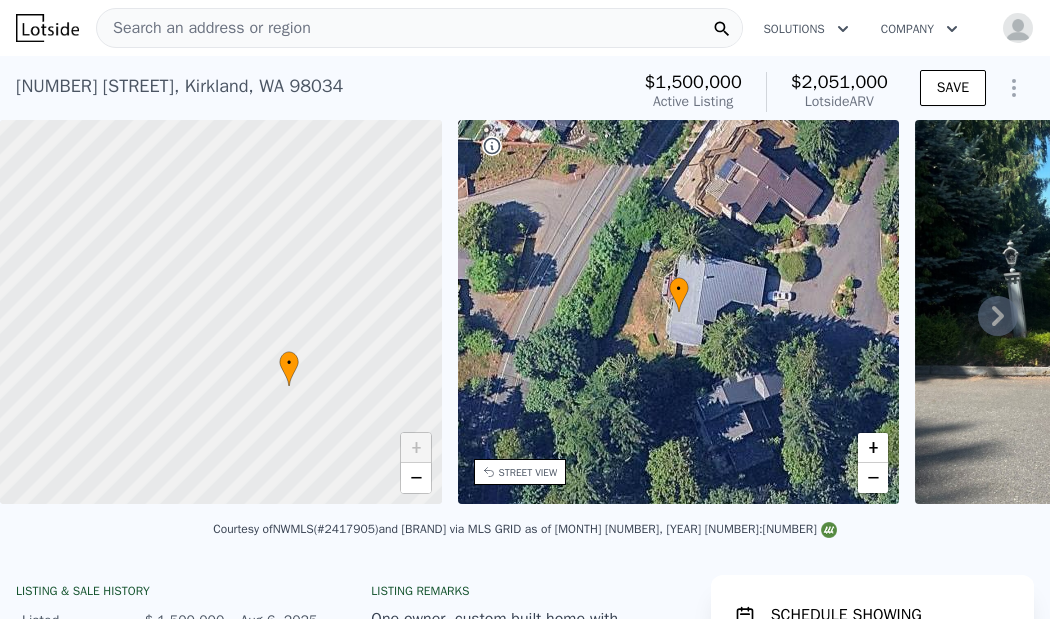 drag, startPoint x: 136, startPoint y: 390, endPoint x: 169, endPoint y: 455, distance: 72.89719 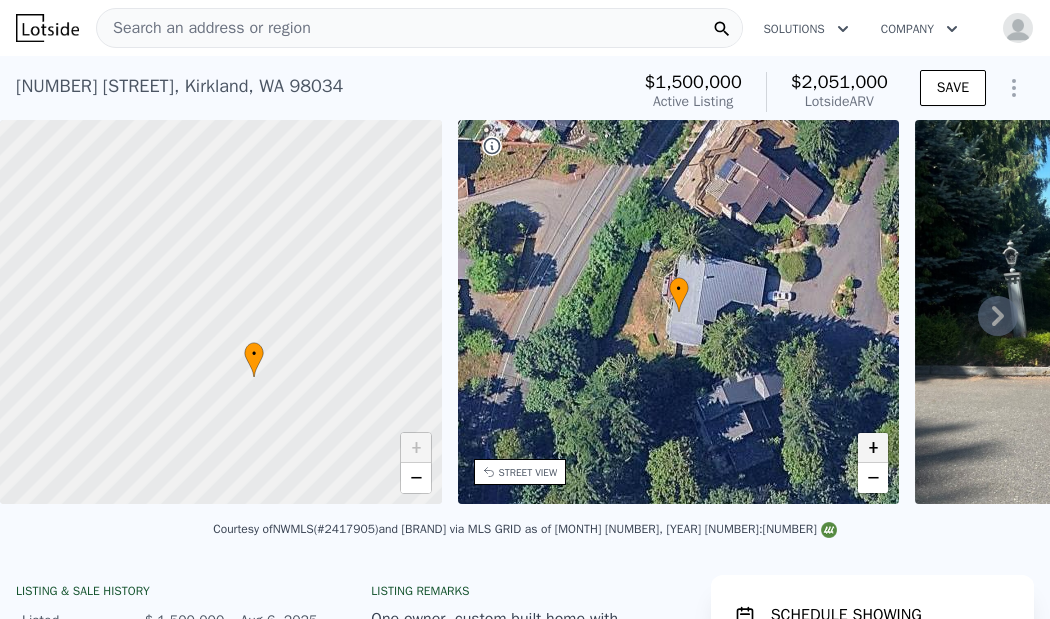 click on "+" at bounding box center [873, 448] 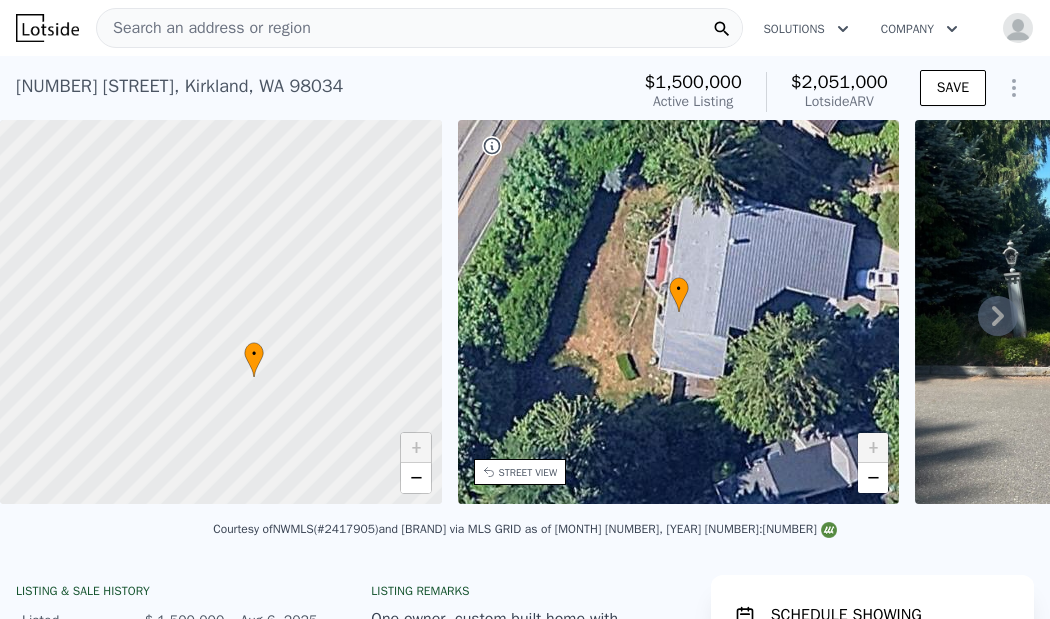 click on "+" at bounding box center [873, 448] 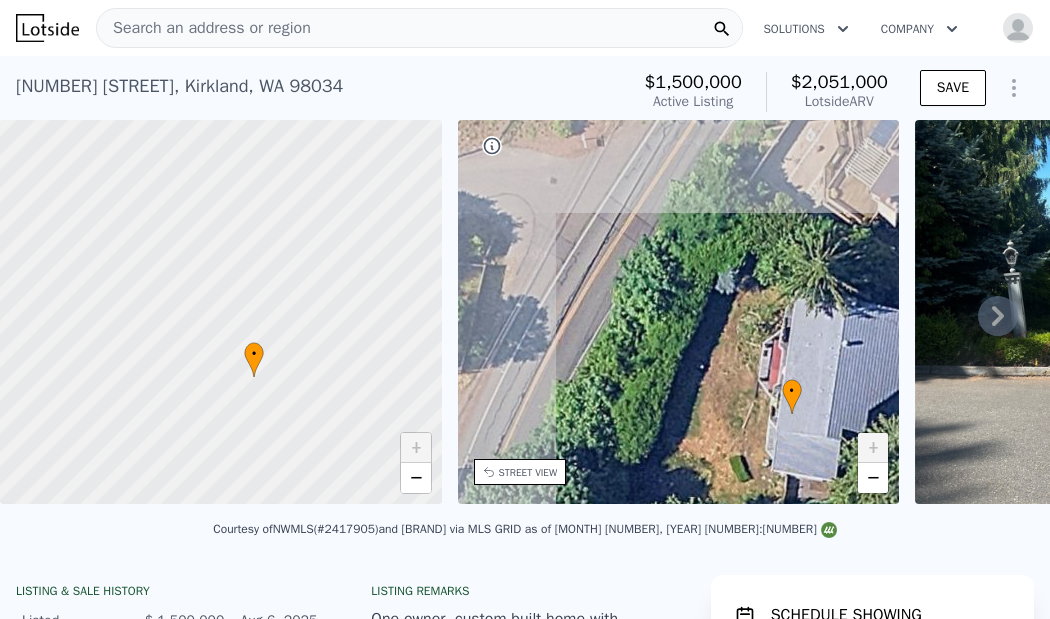 drag, startPoint x: 543, startPoint y: 218, endPoint x: 654, endPoint y: 320, distance: 150.74814 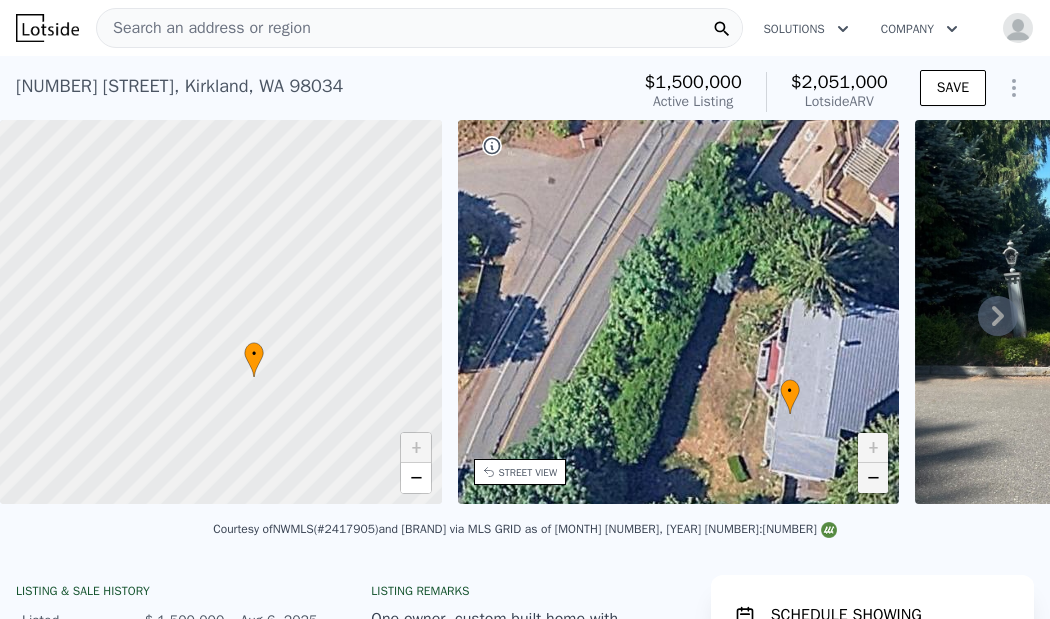 click on "−" at bounding box center (873, 478) 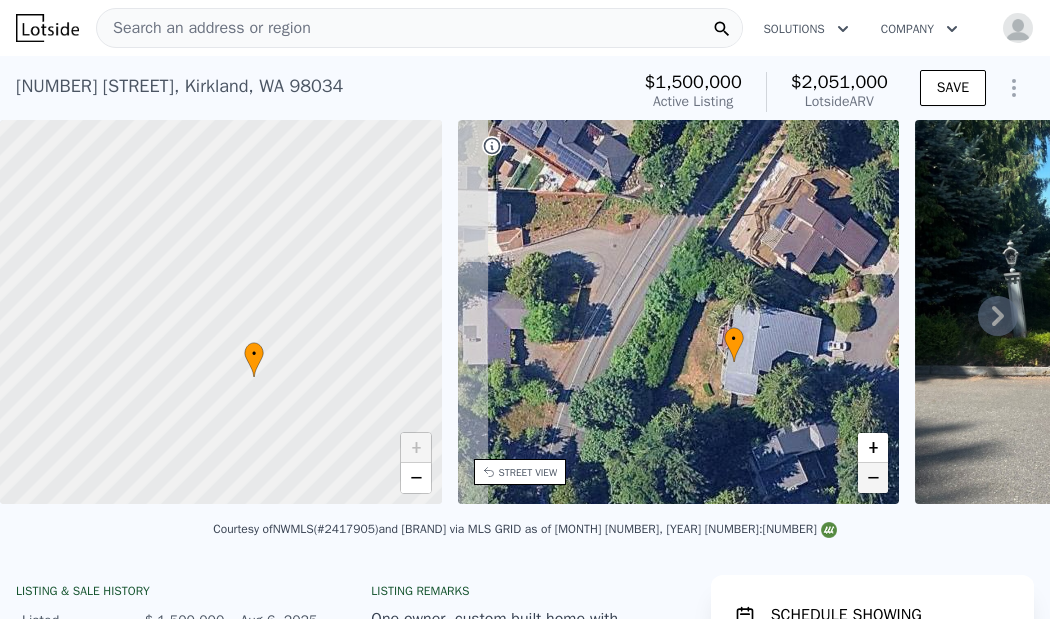 click on "−" at bounding box center [873, 478] 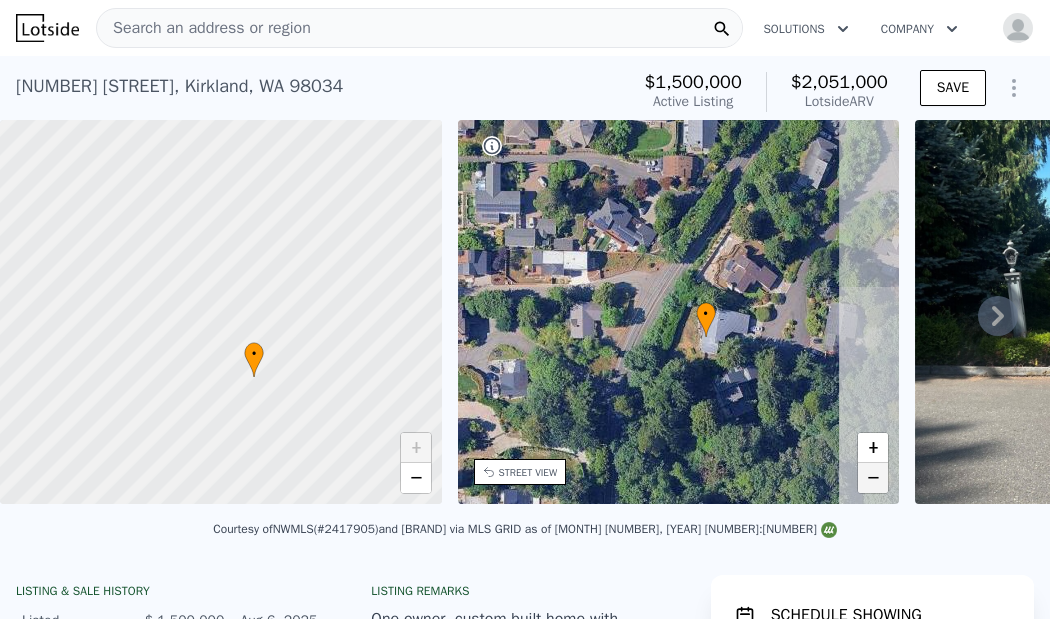 click on "−" at bounding box center [873, 478] 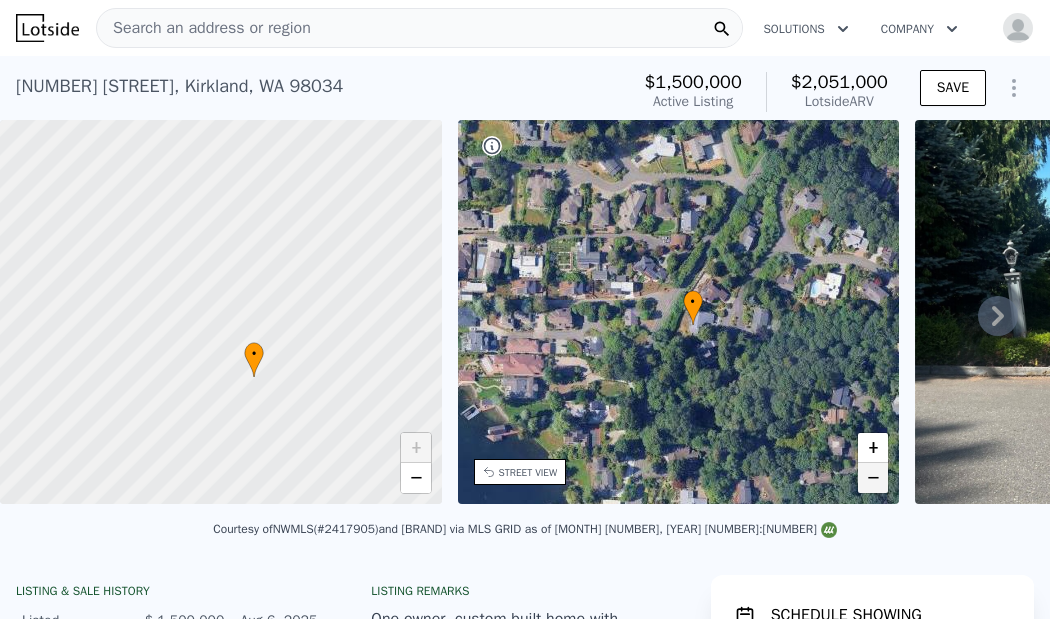 click on "−" at bounding box center (873, 478) 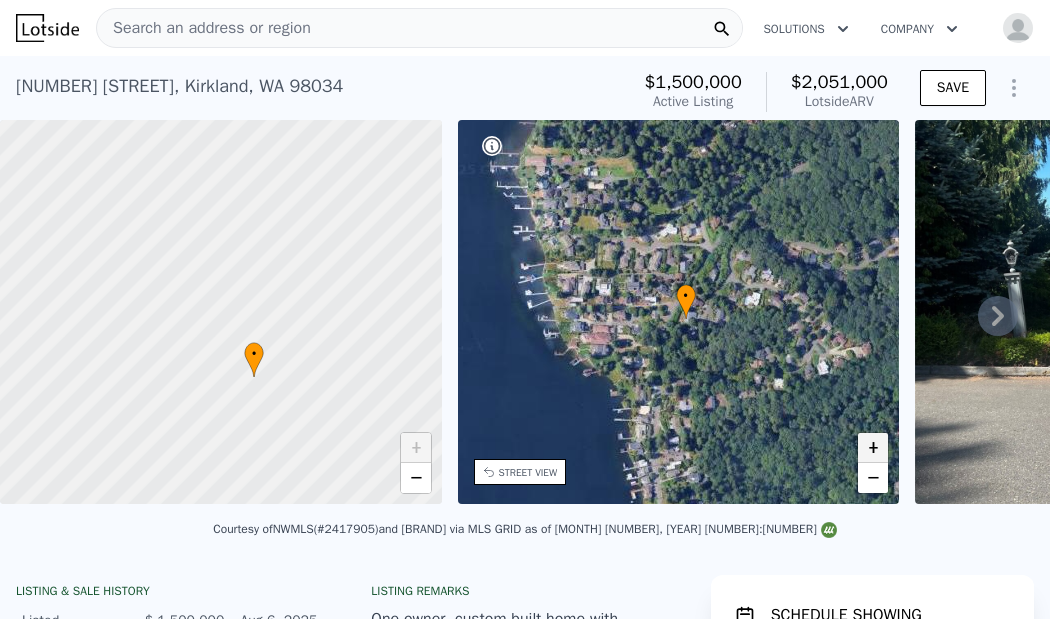 click on "+" at bounding box center (873, 448) 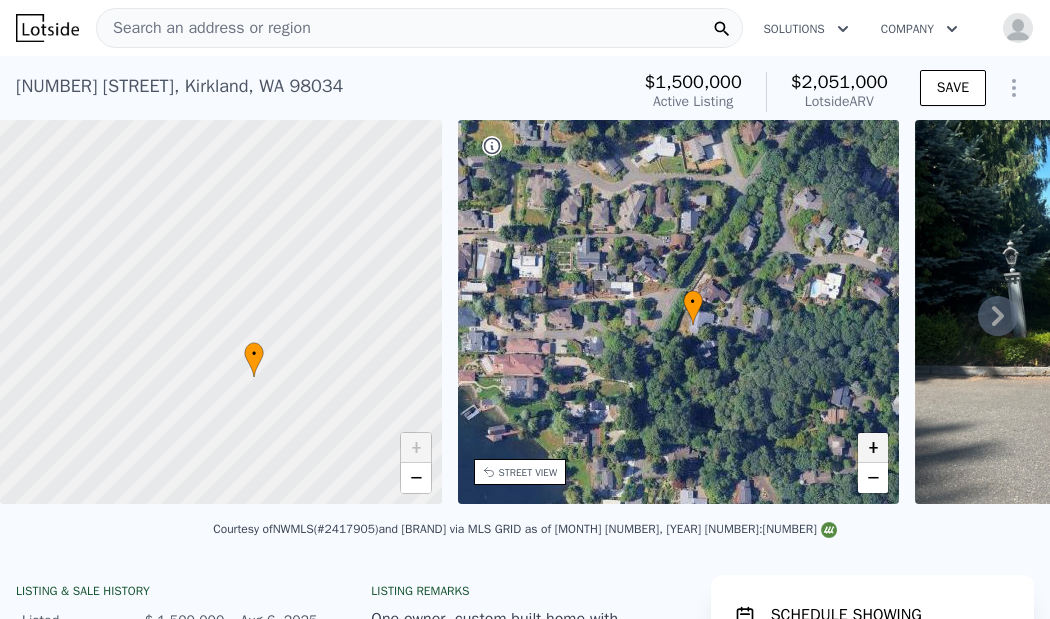 click on "+" at bounding box center [873, 448] 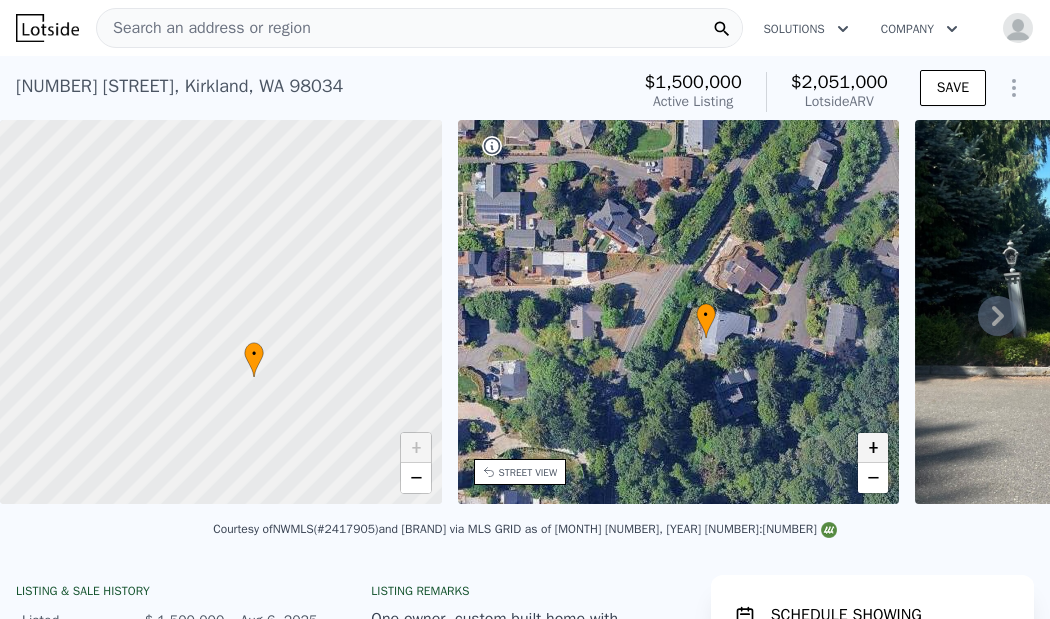 click on "+" at bounding box center (873, 448) 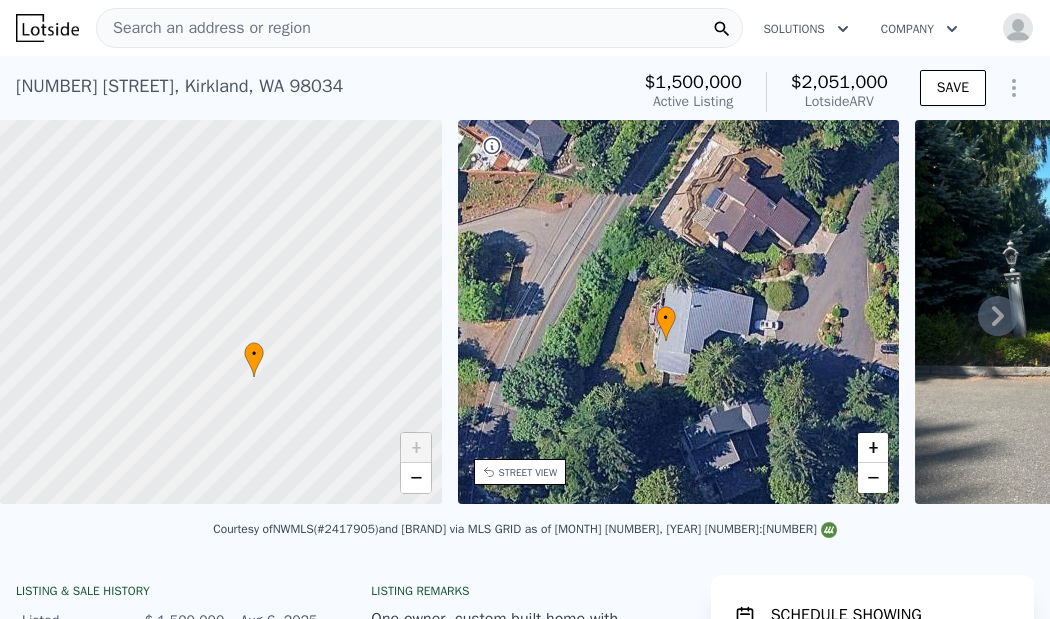 drag, startPoint x: 820, startPoint y: 322, endPoint x: 753, endPoint y: 299, distance: 70.837845 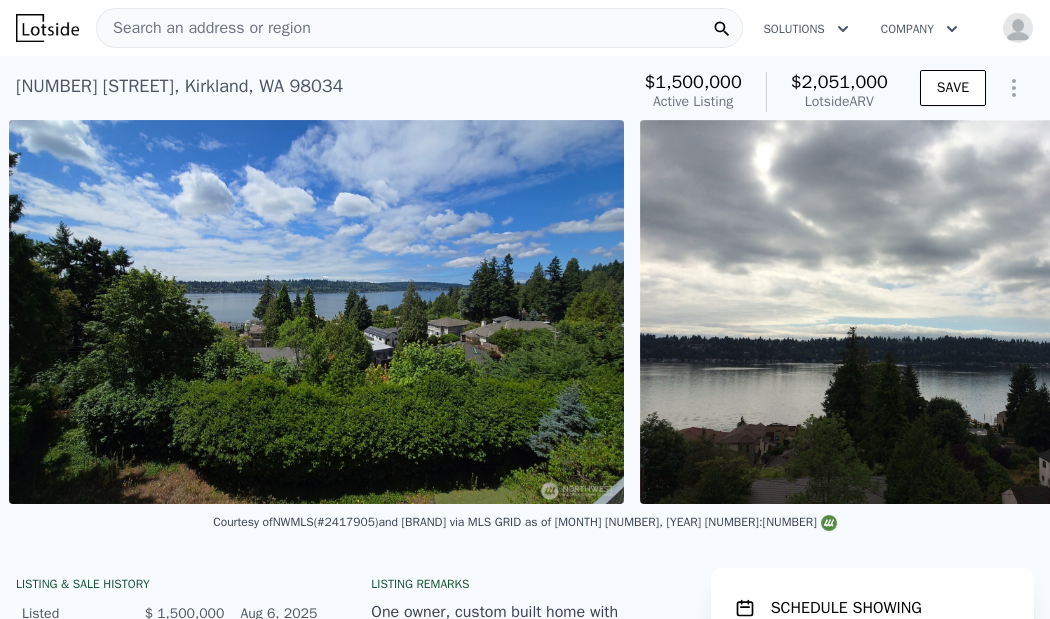 scroll, scrollTop: 0, scrollLeft: 1901, axis: horizontal 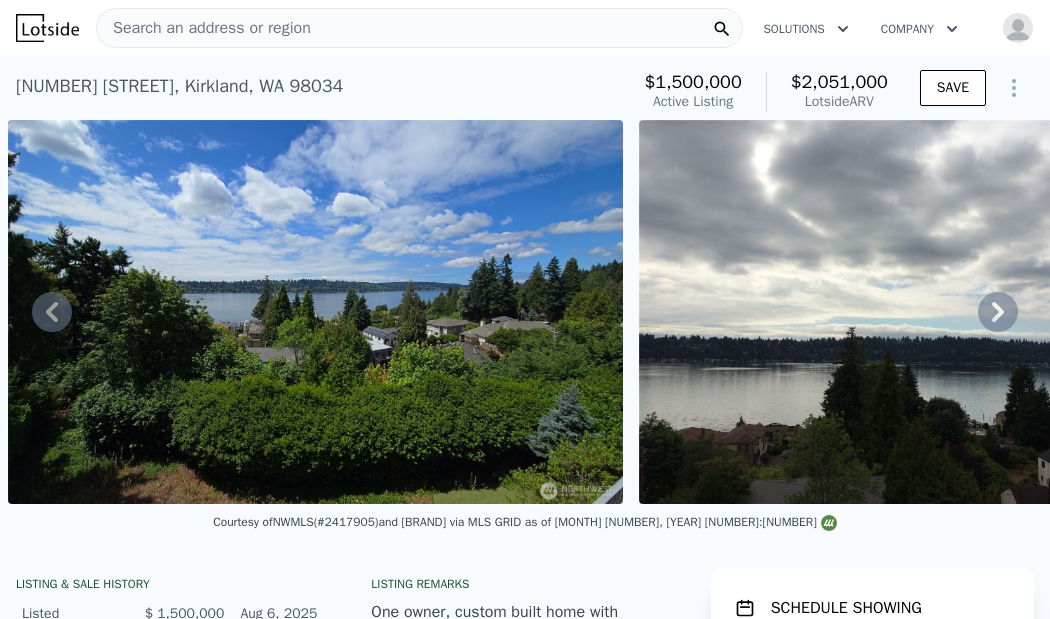 click on "Search an address or region" at bounding box center [419, 28] 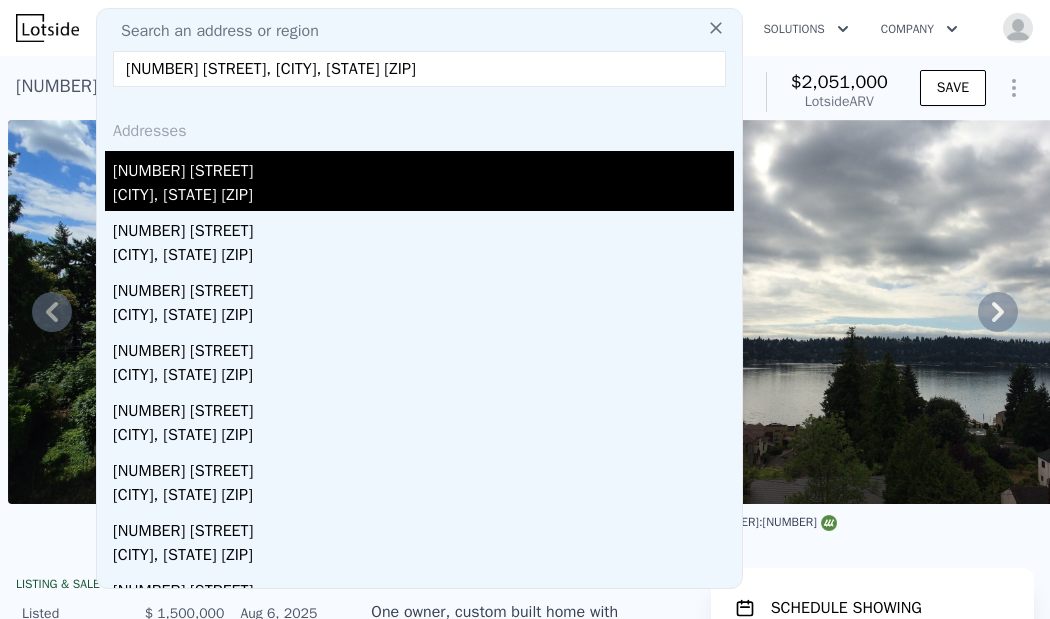type on "[NUMBER] [STREET], [CITY], [STATE] [ZIP]" 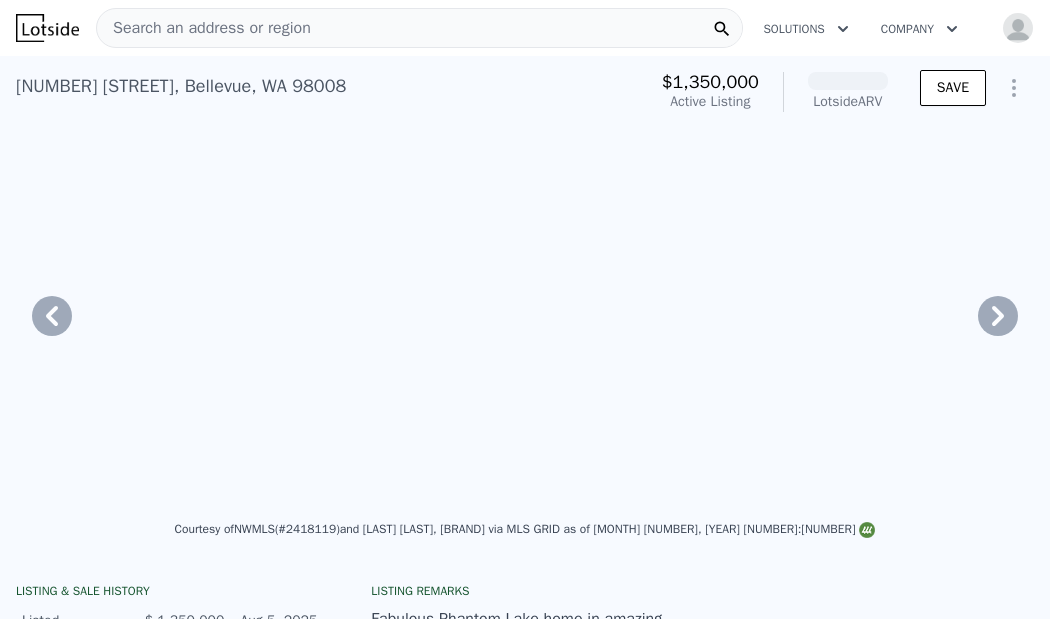 scroll, scrollTop: 0, scrollLeft: 1830, axis: horizontal 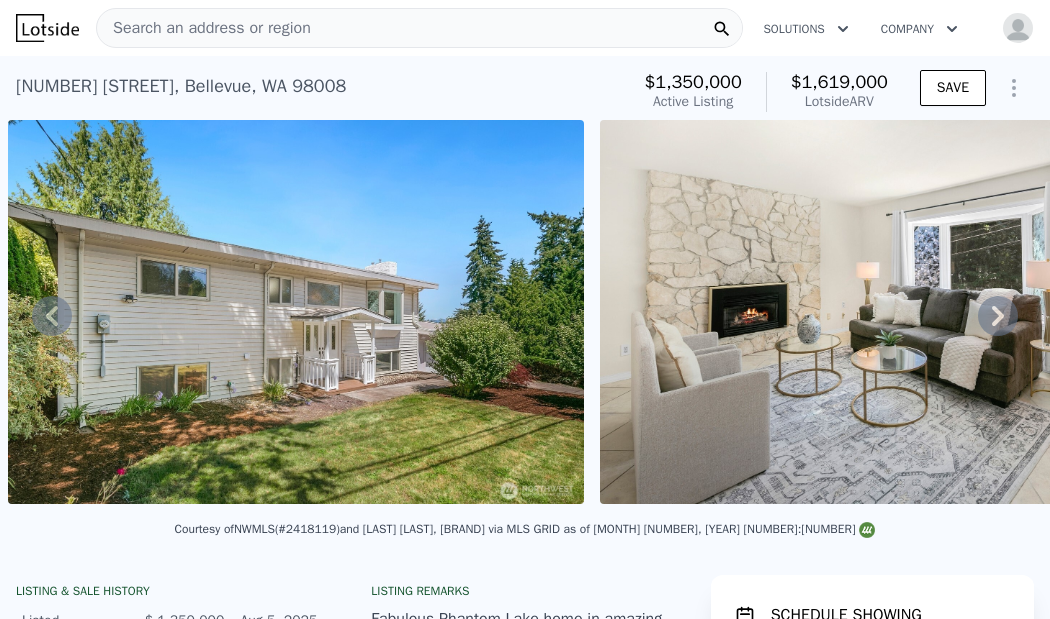 click on "Search an address or region" at bounding box center (419, 28) 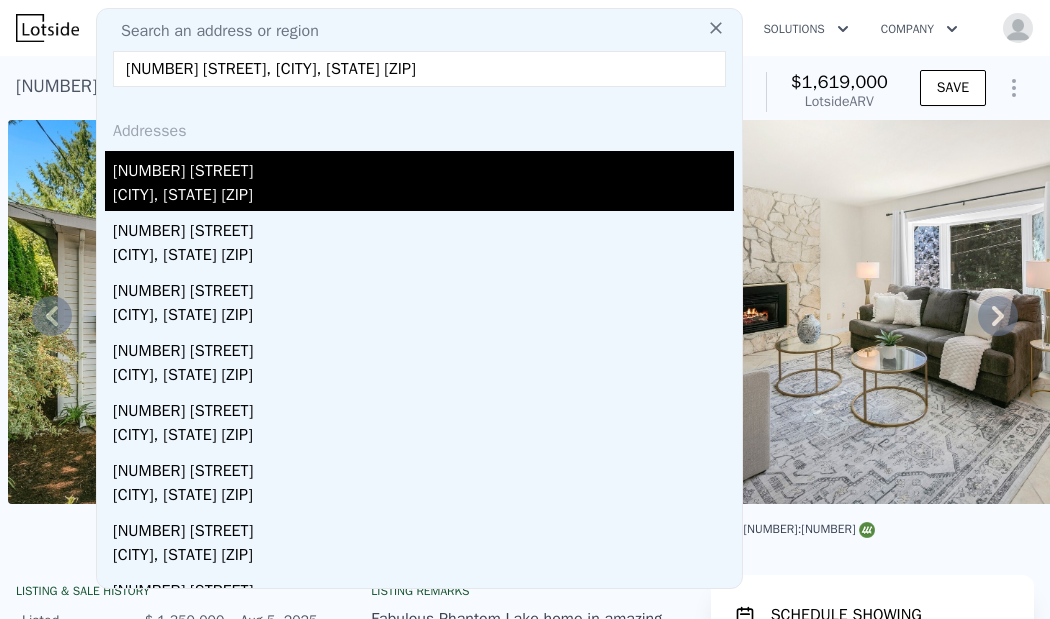 type on "[NUMBER] [STREET], [CITY], [STATE] [ZIP]" 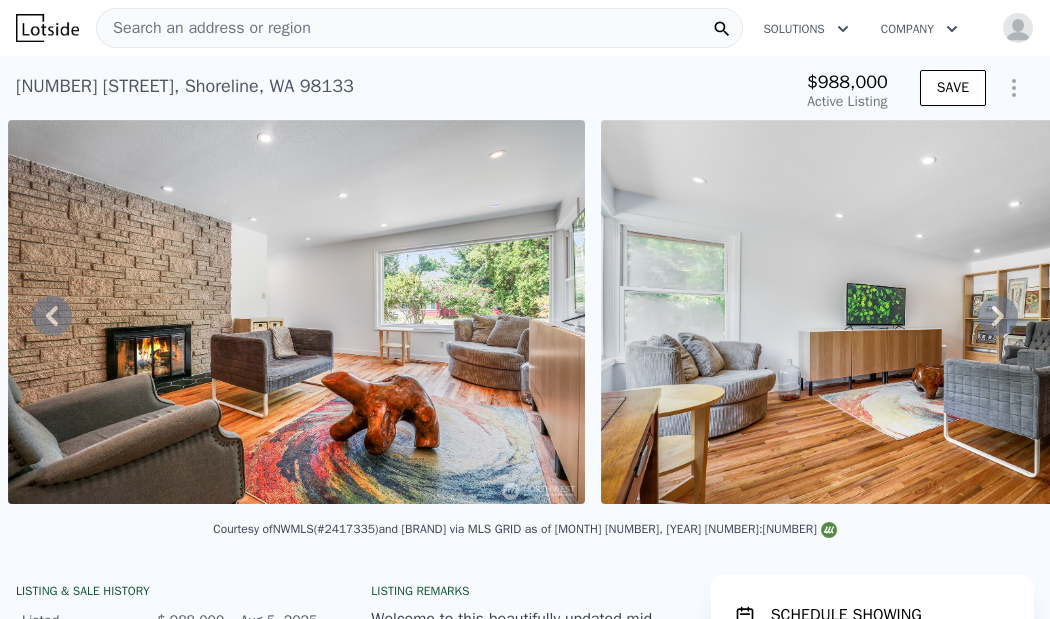 type on "-$ 1,070,515" 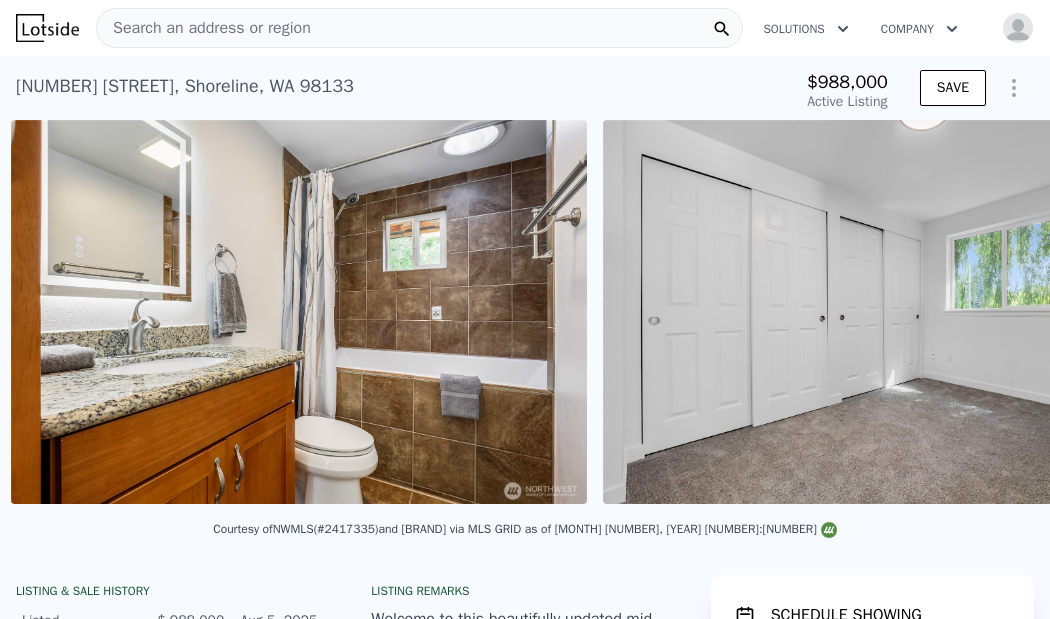 scroll, scrollTop: 0, scrollLeft: 5383, axis: horizontal 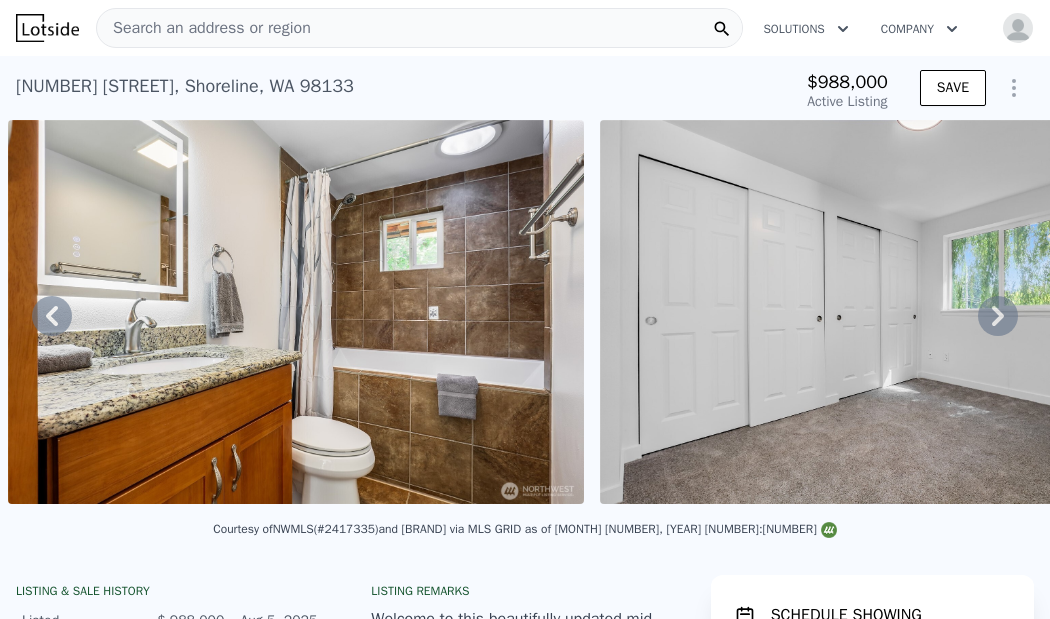 click on "Search an address or region" at bounding box center [419, 28] 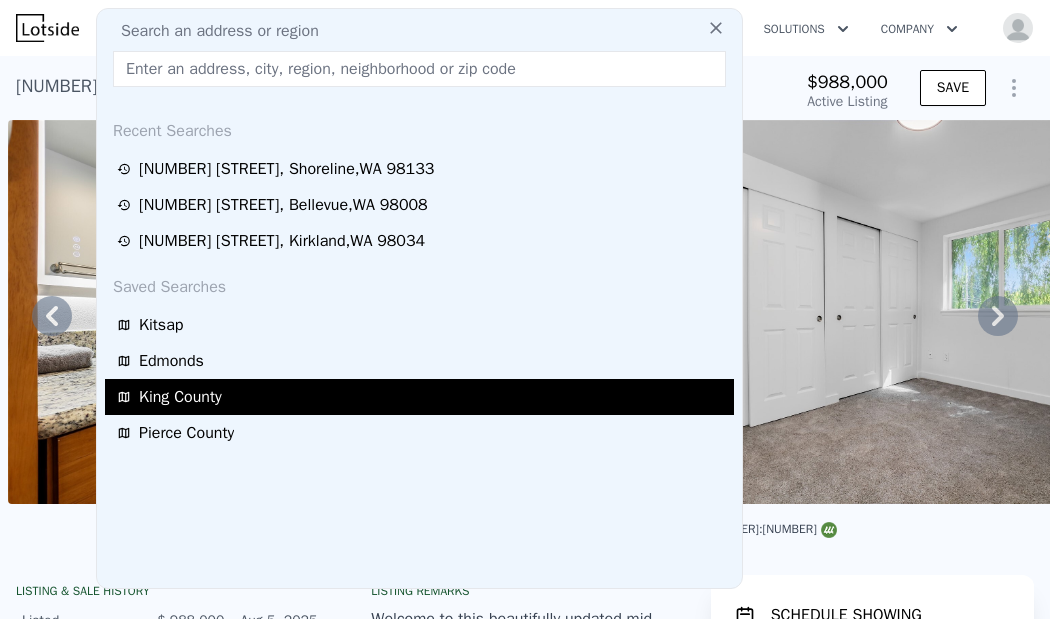 click on "King County" at bounding box center (422, 397) 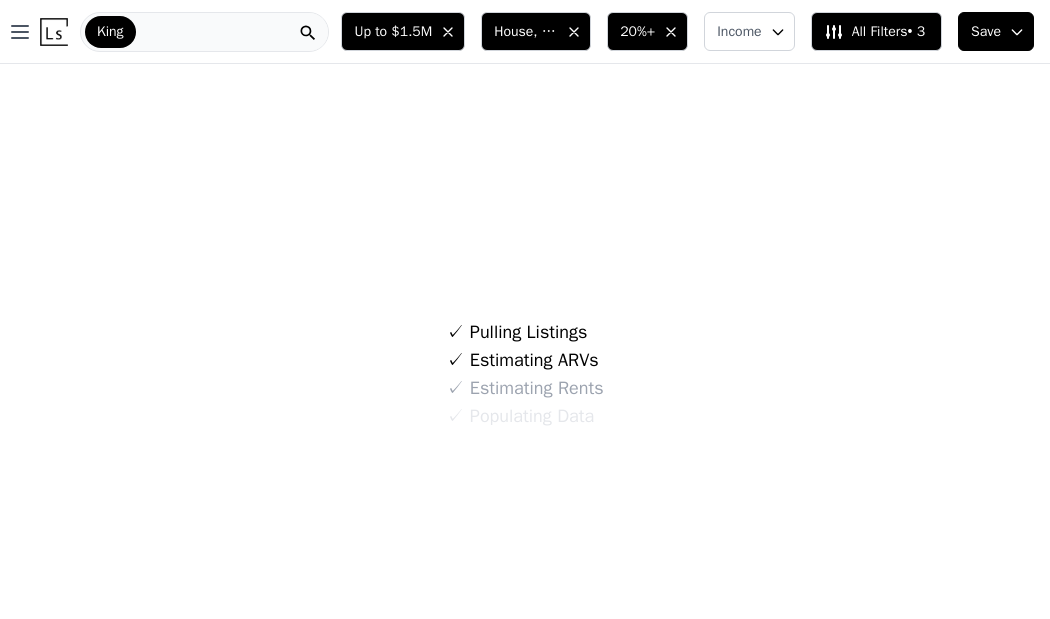 click on "All Filters  • 3" at bounding box center (874, 32) 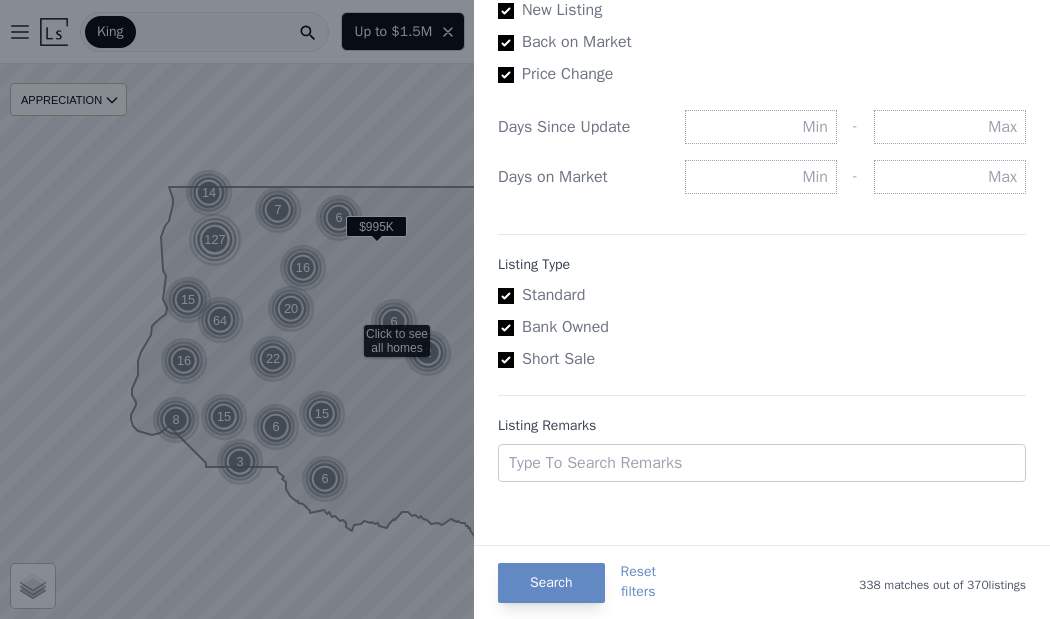 scroll, scrollTop: 1198, scrollLeft: 0, axis: vertical 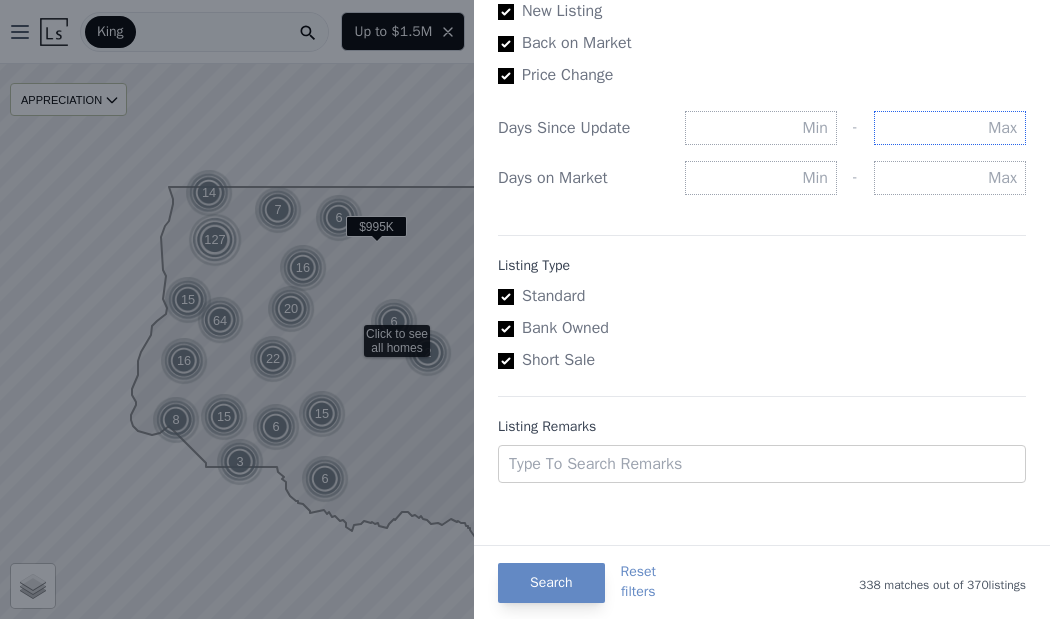 click at bounding box center [950, 128] 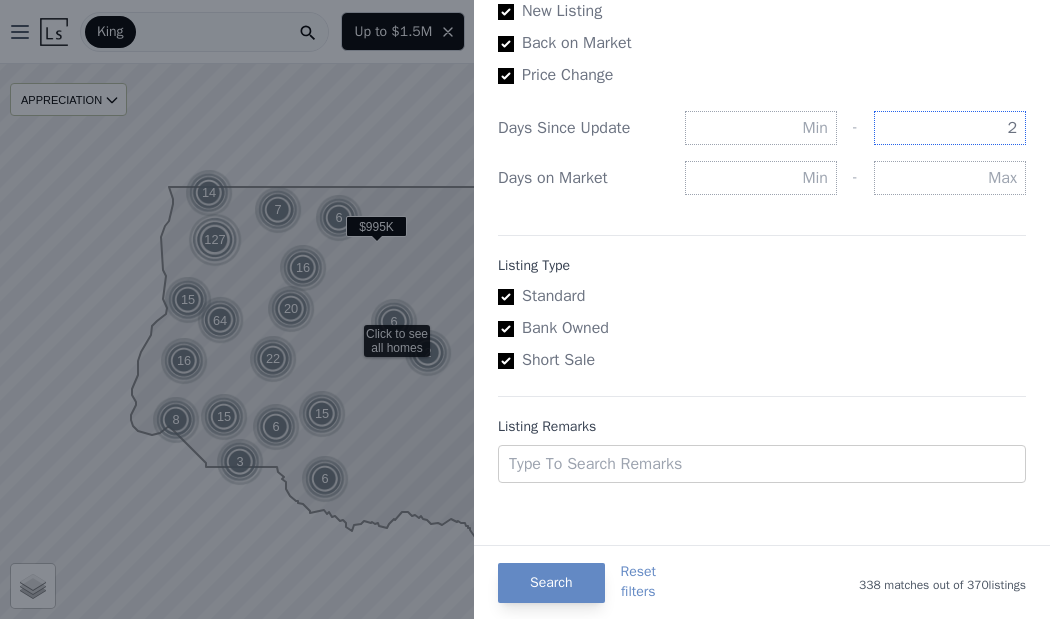 type on "2" 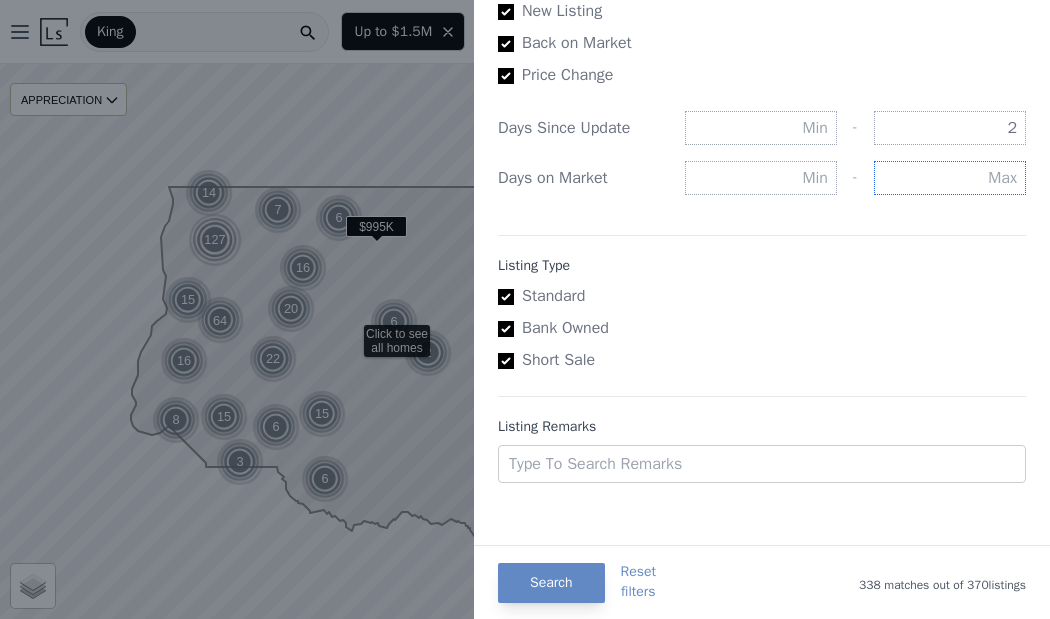 click at bounding box center (950, 178) 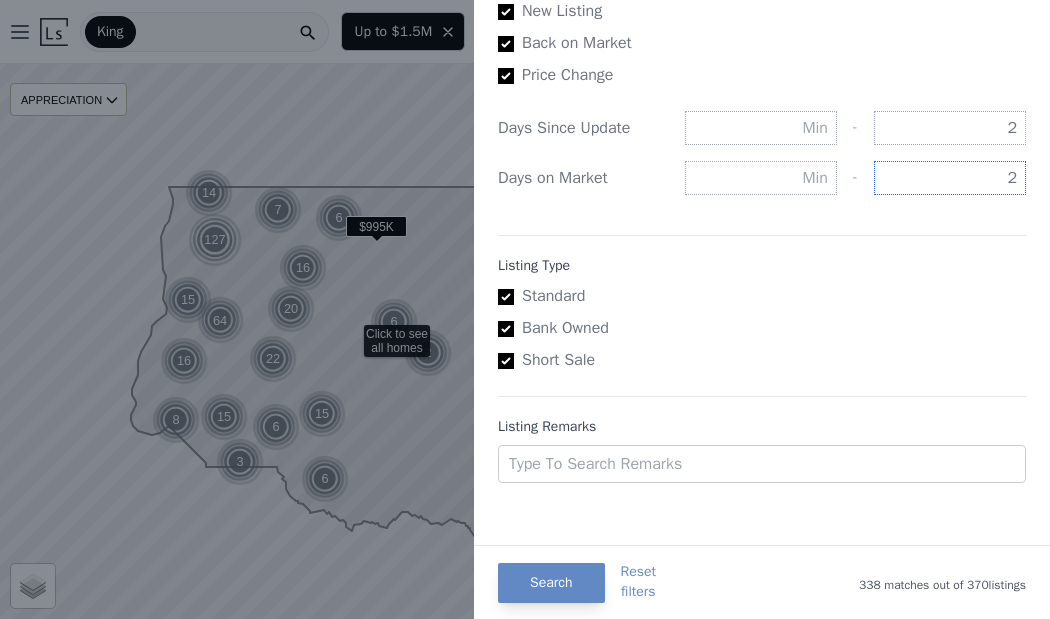 type on "2" 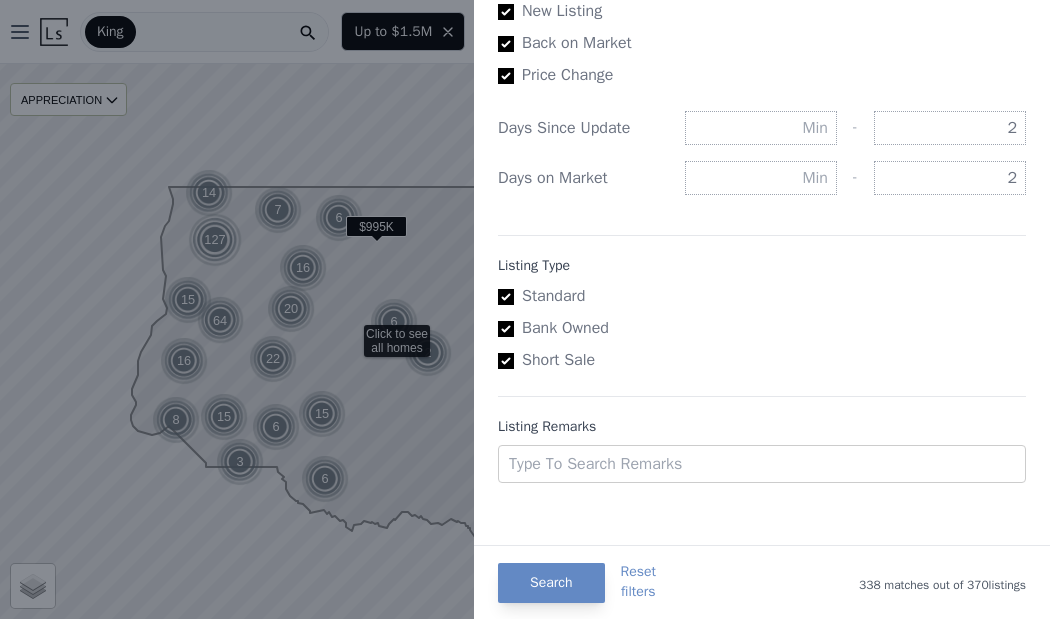 click on "List Price Price Min - Max $[NUMBER] Gross Gain Min [NUMBER]% - Max Income Min - Max Loan New filter badge NEW FILTER Has Assumable Loan(s) Equity New filter badge NEW FILTER Min - Max Hide Unknown Equity Properties Hide hidden properties Structure Houses Mobiles Condos Multi Town Year Built - Finished Sqft Min - Max Unfinished Sqft Min - Max Bedrooms Min - Max Bathrooms Min - Max Lot Sqft Min - Max Last status update New Listing Back on Market Price Change Days Since Update - [NUMBER] Days on Market - [NUMBER] Listing Type Standard Bank Owned Short Sale Listing Remarks Type to Search remarks" at bounding box center [762, -323] 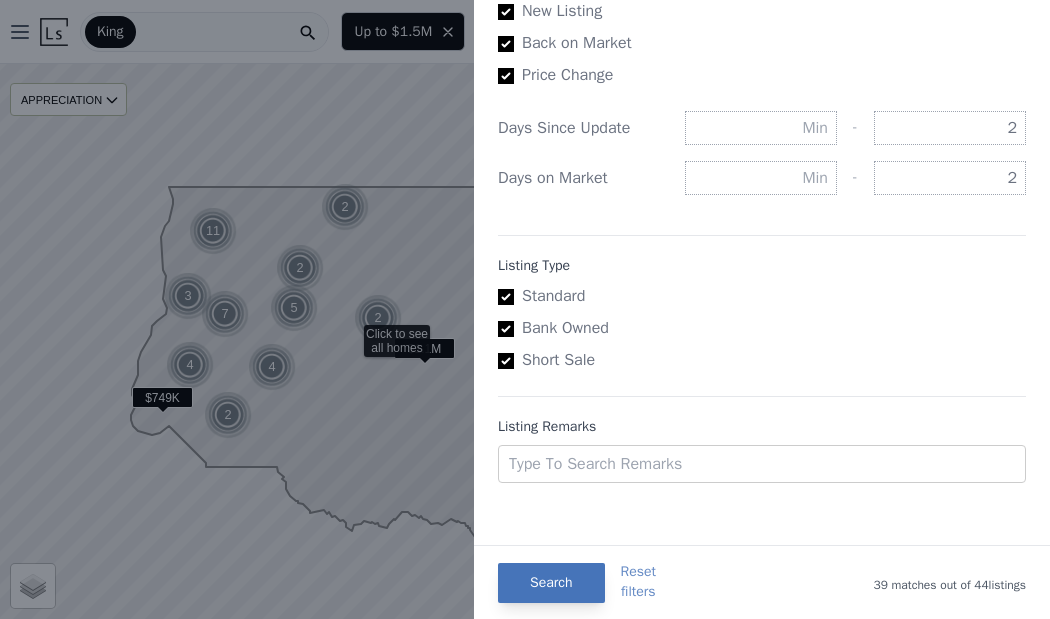 click on "Search" at bounding box center [551, 583] 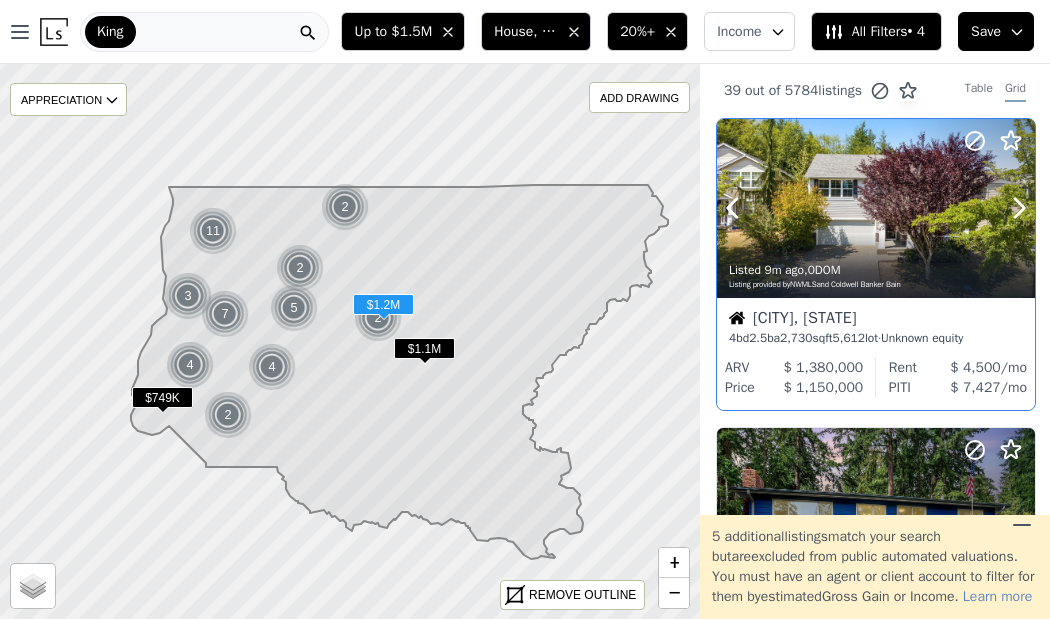 scroll, scrollTop: 0, scrollLeft: 0, axis: both 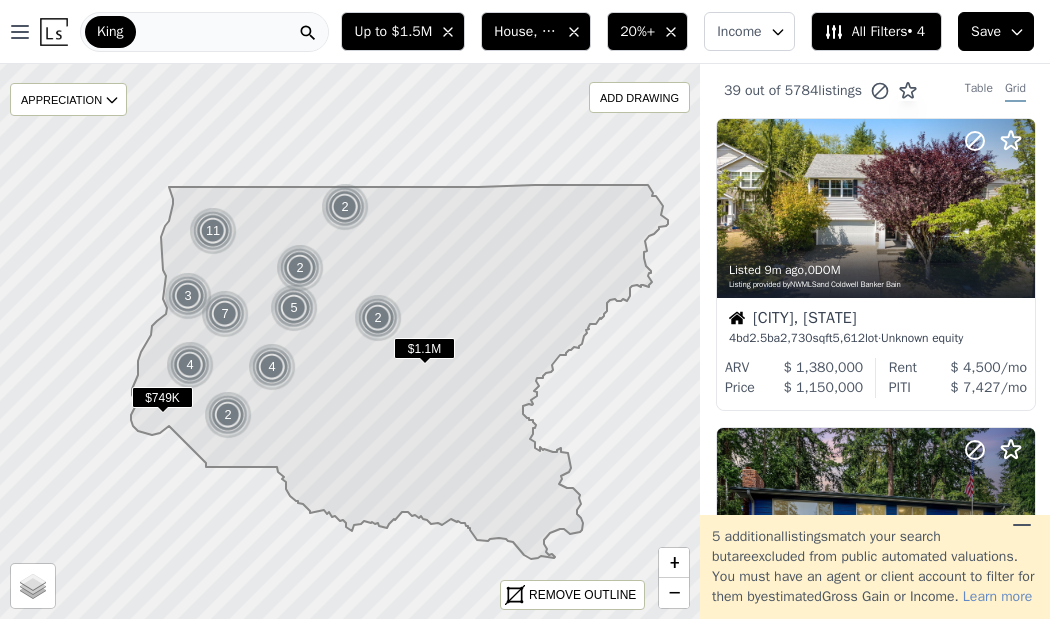 click on "All Filters  • 4" at bounding box center (874, 32) 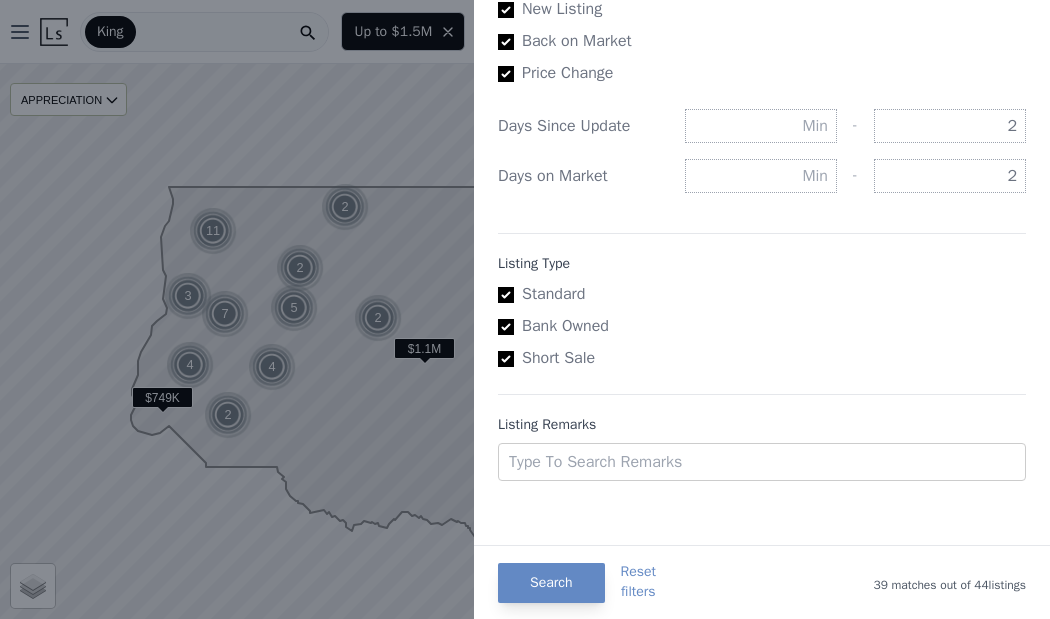scroll, scrollTop: 1169, scrollLeft: 0, axis: vertical 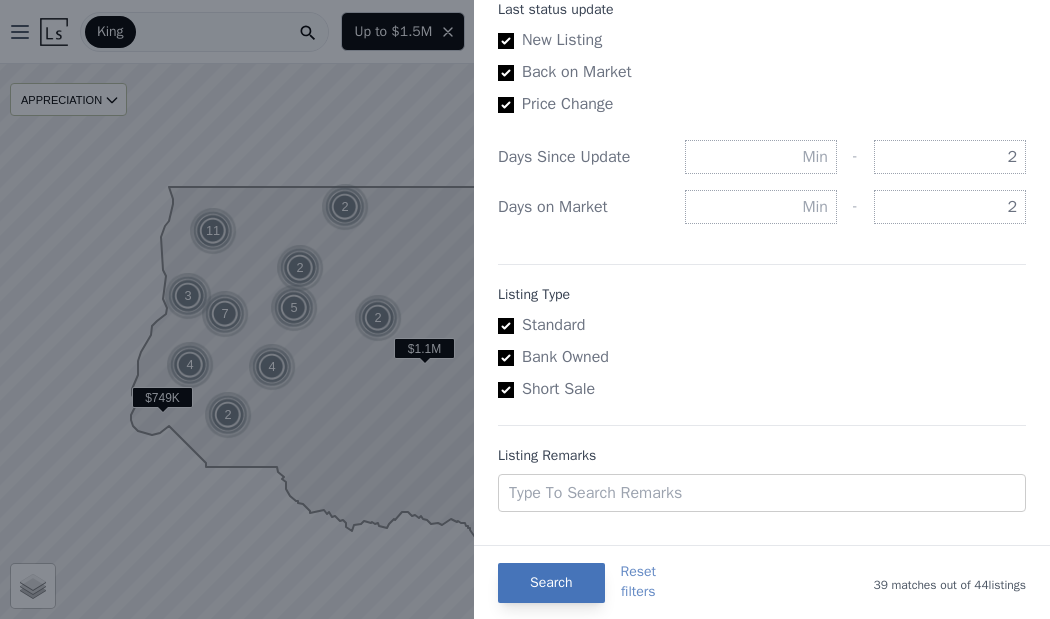 click on "Search" at bounding box center [551, 583] 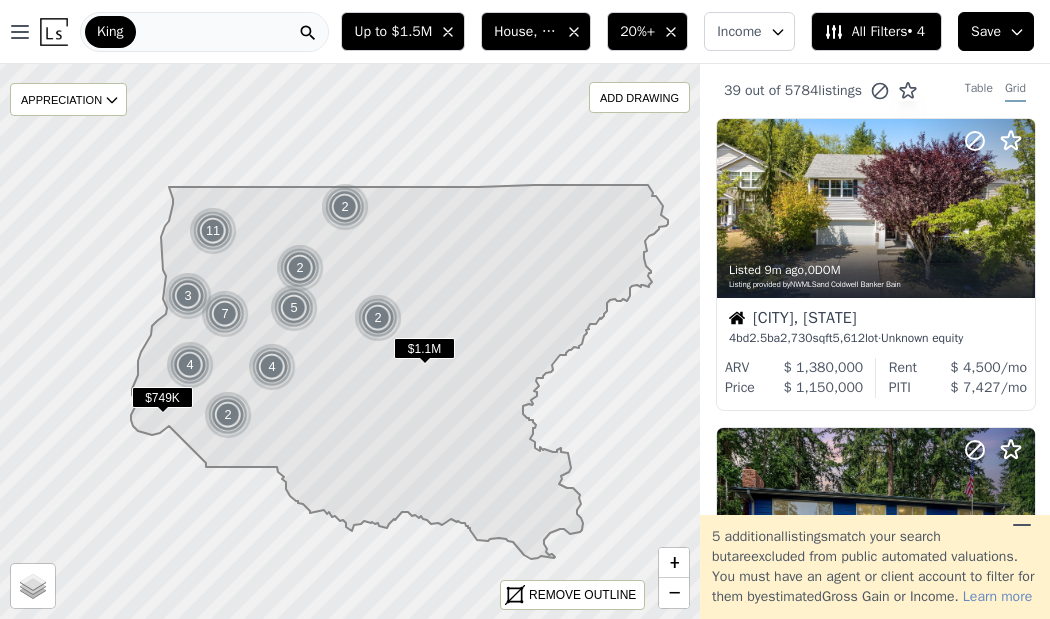 scroll, scrollTop: 0, scrollLeft: 0, axis: both 